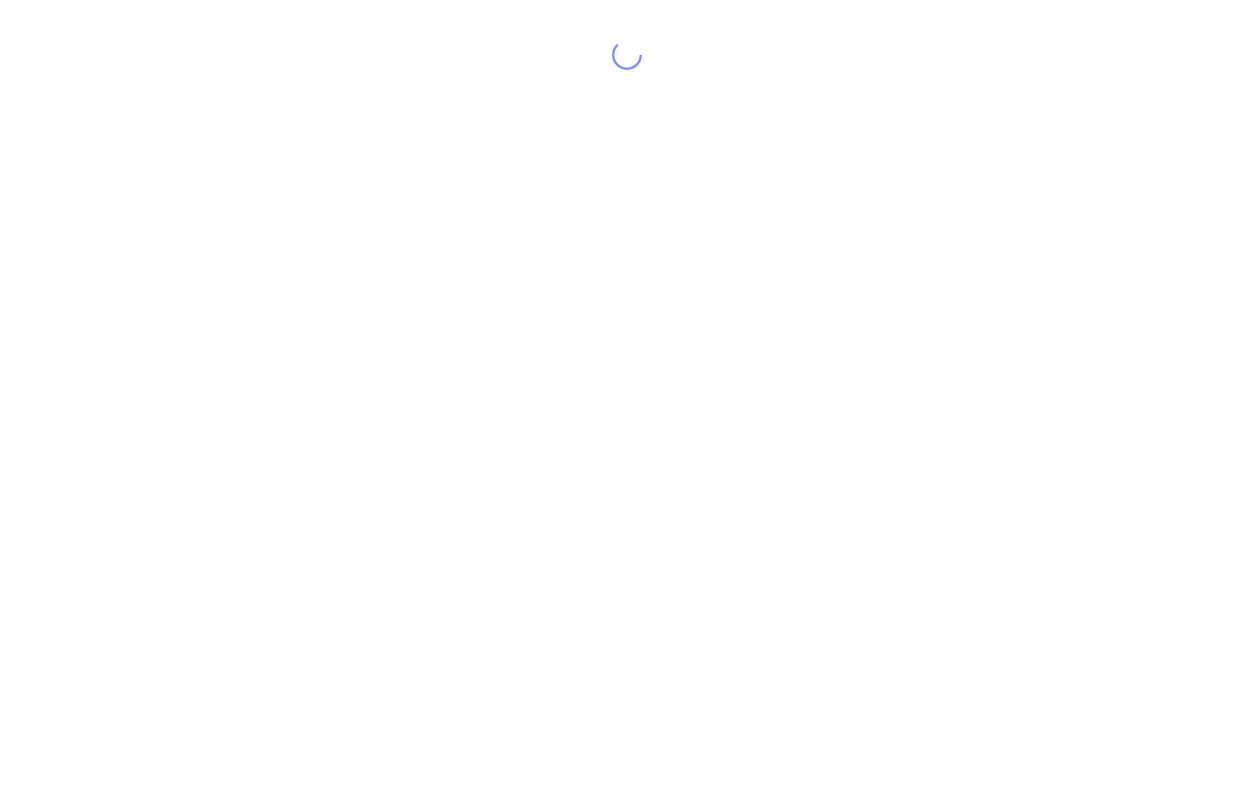 scroll, scrollTop: 0, scrollLeft: 0, axis: both 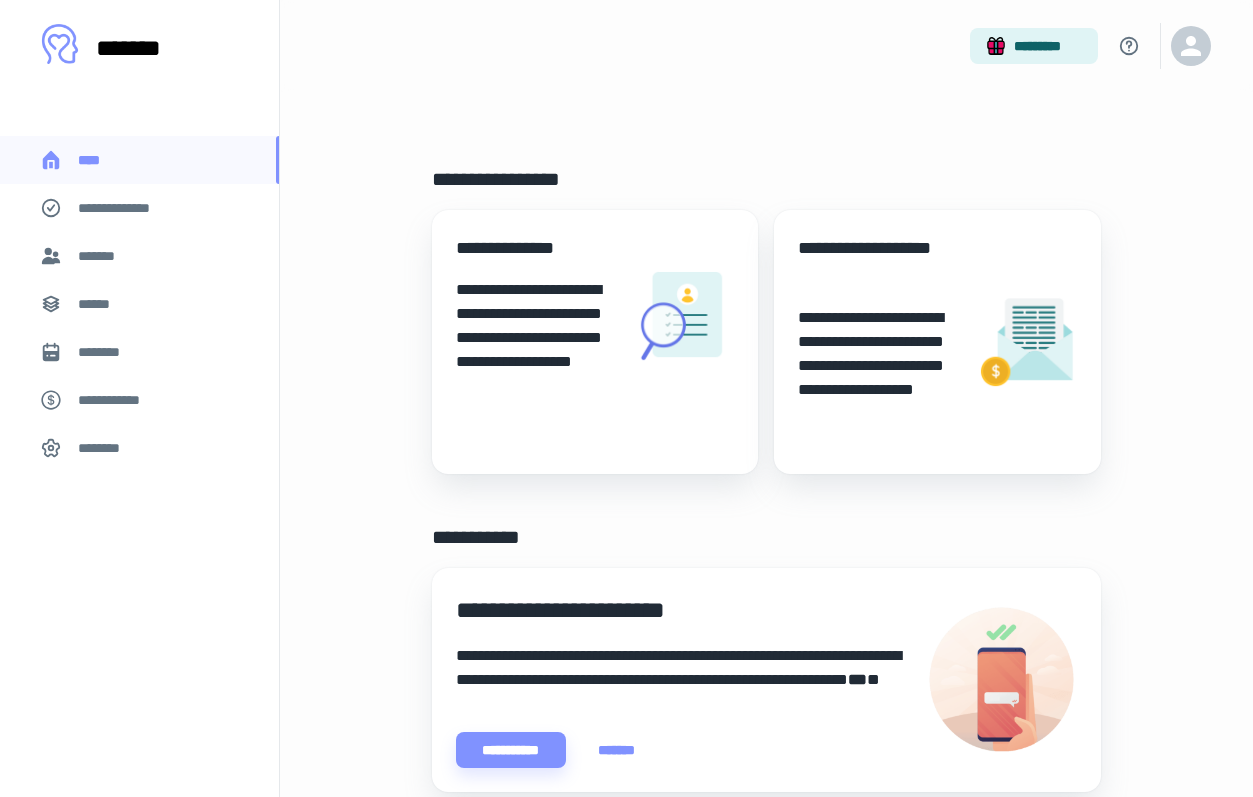 click on "*******" at bounding box center (100, 256) 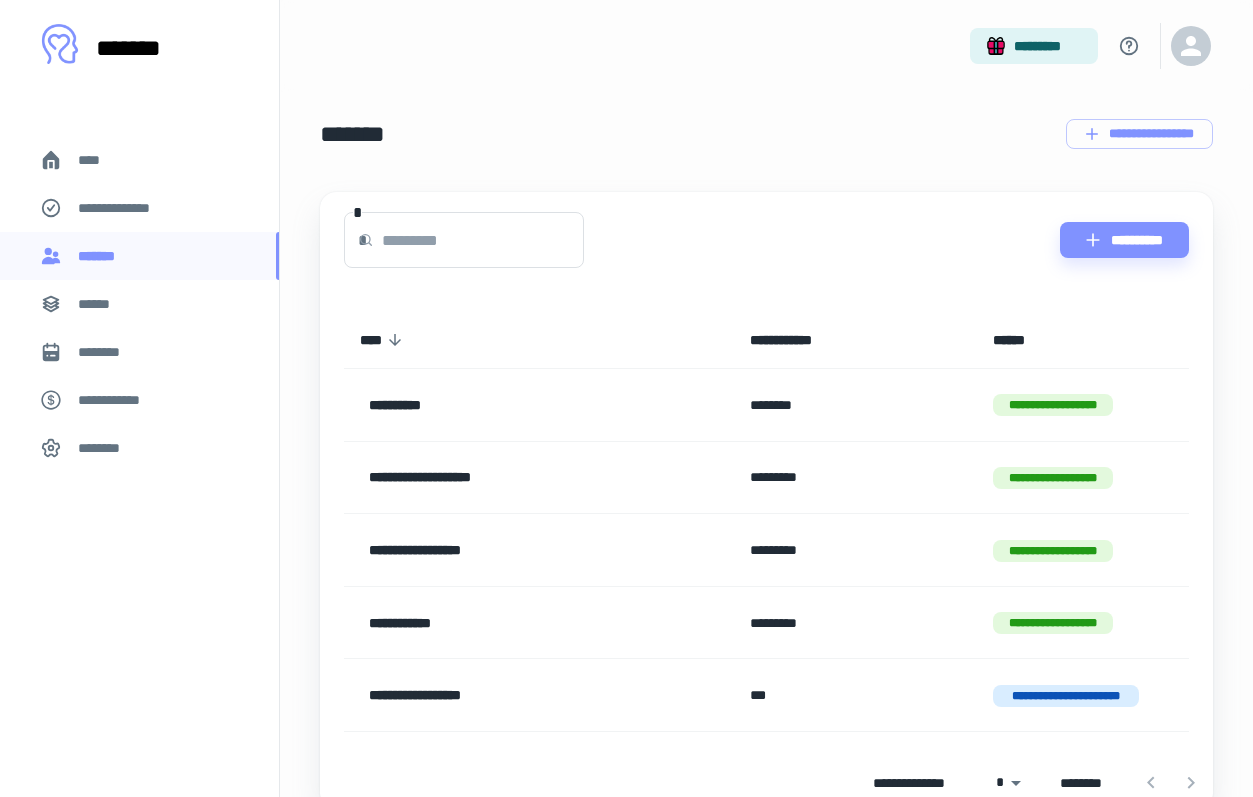 click on "**********" at bounding box center [139, 208] 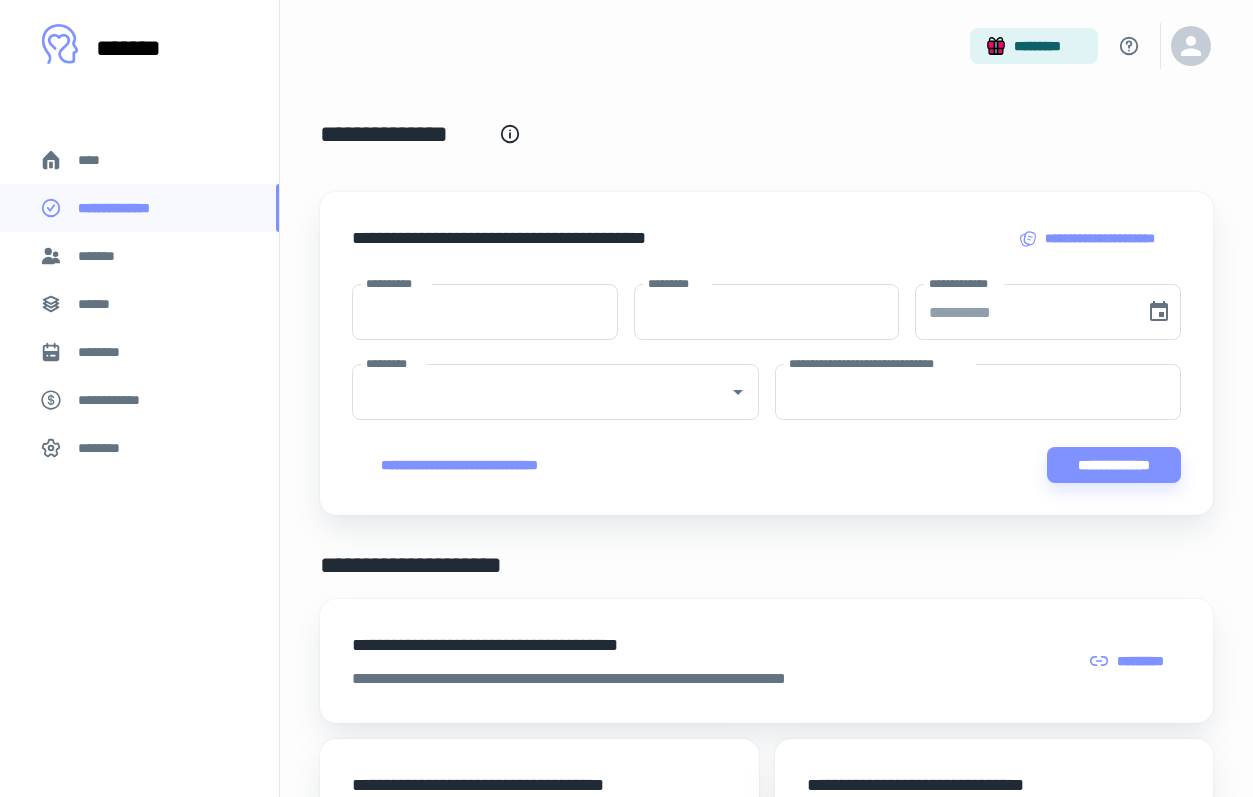 click on "********" at bounding box center [107, 352] 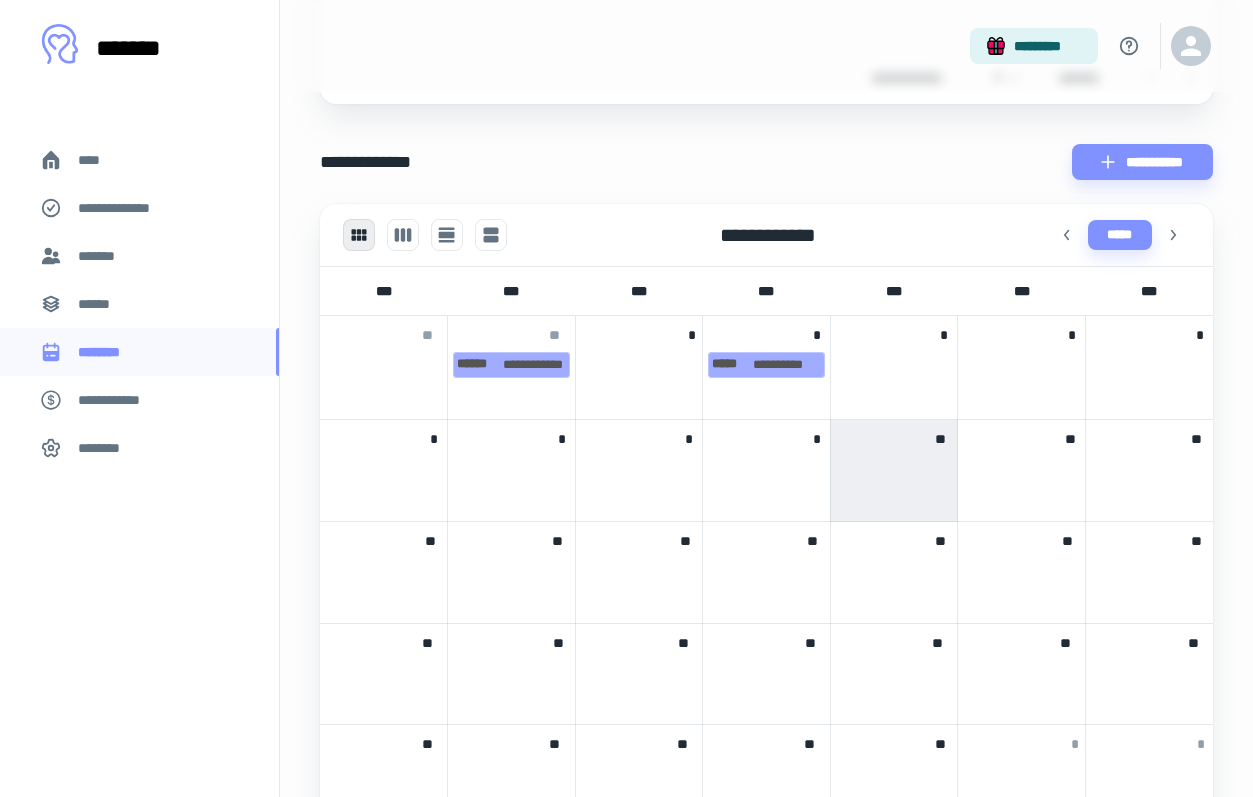 scroll, scrollTop: 436, scrollLeft: 0, axis: vertical 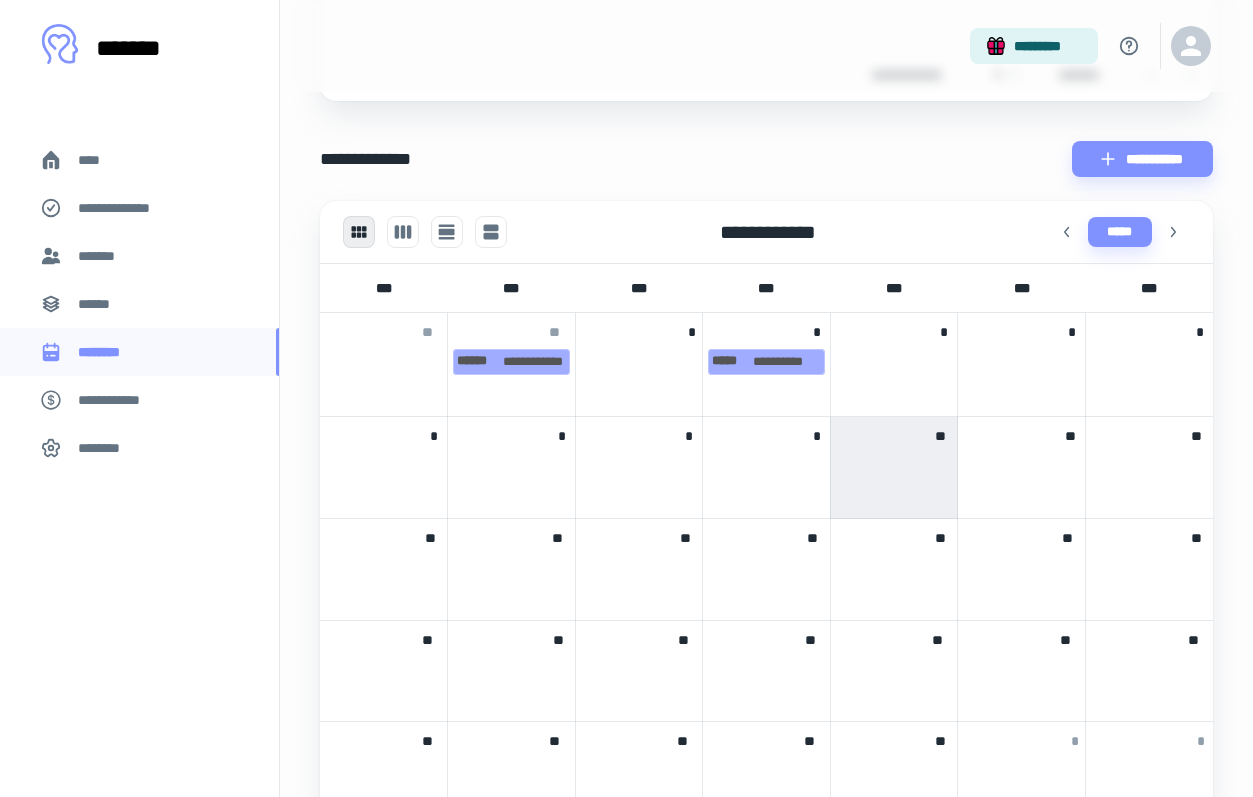 click at bounding box center [766, 464] 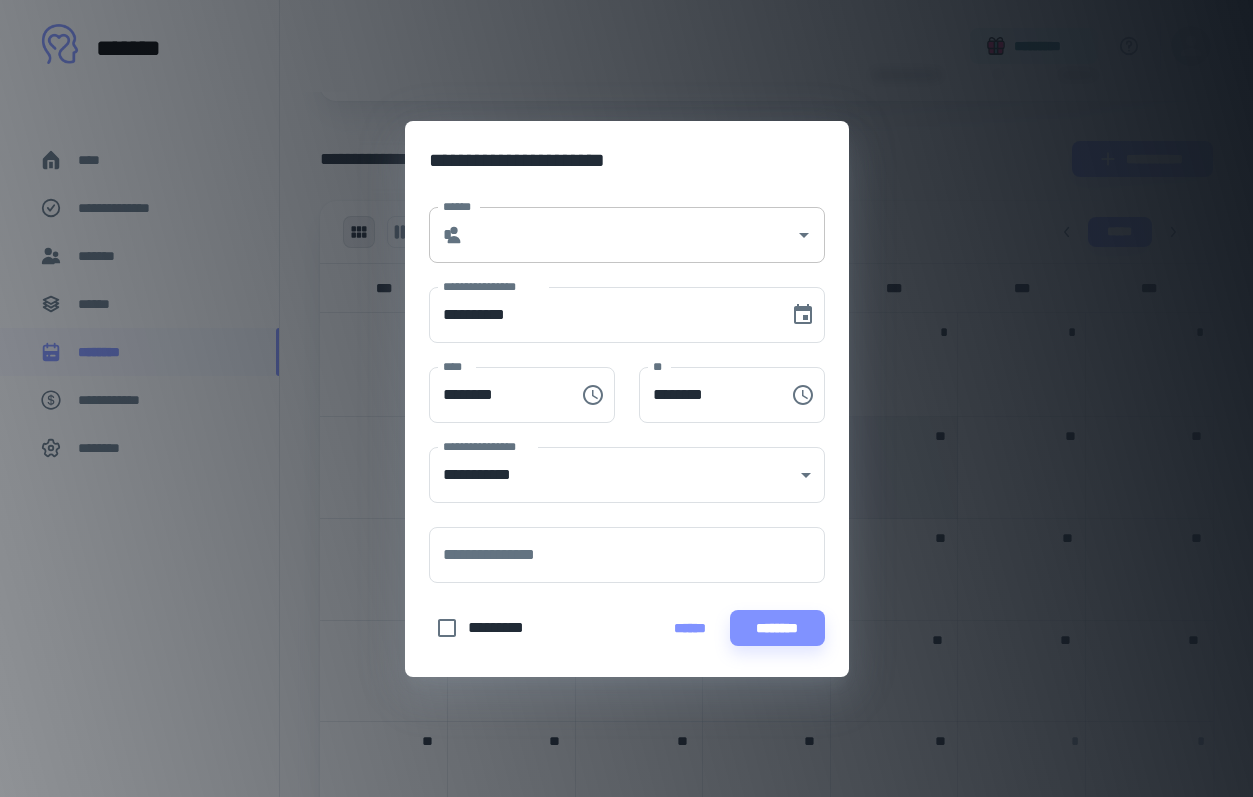 click on "******" at bounding box center (629, 235) 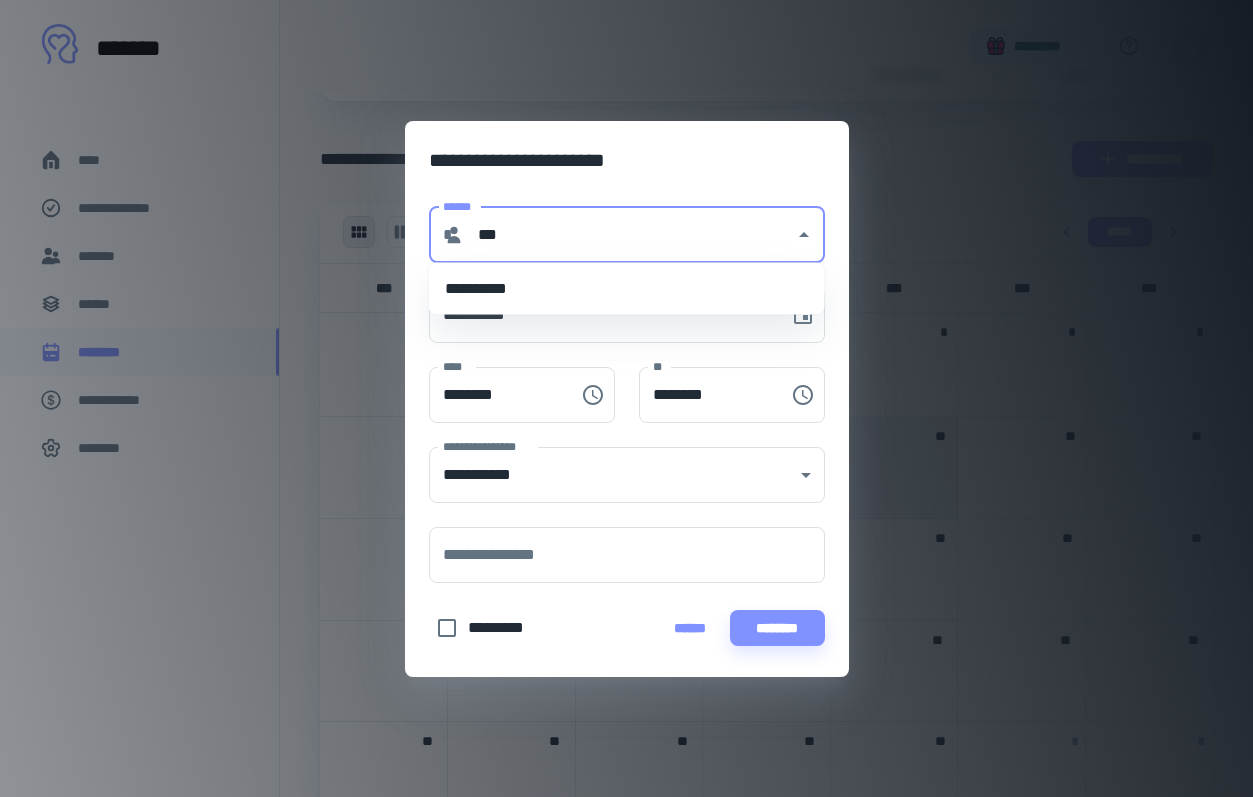 click on "**********" at bounding box center [627, 289] 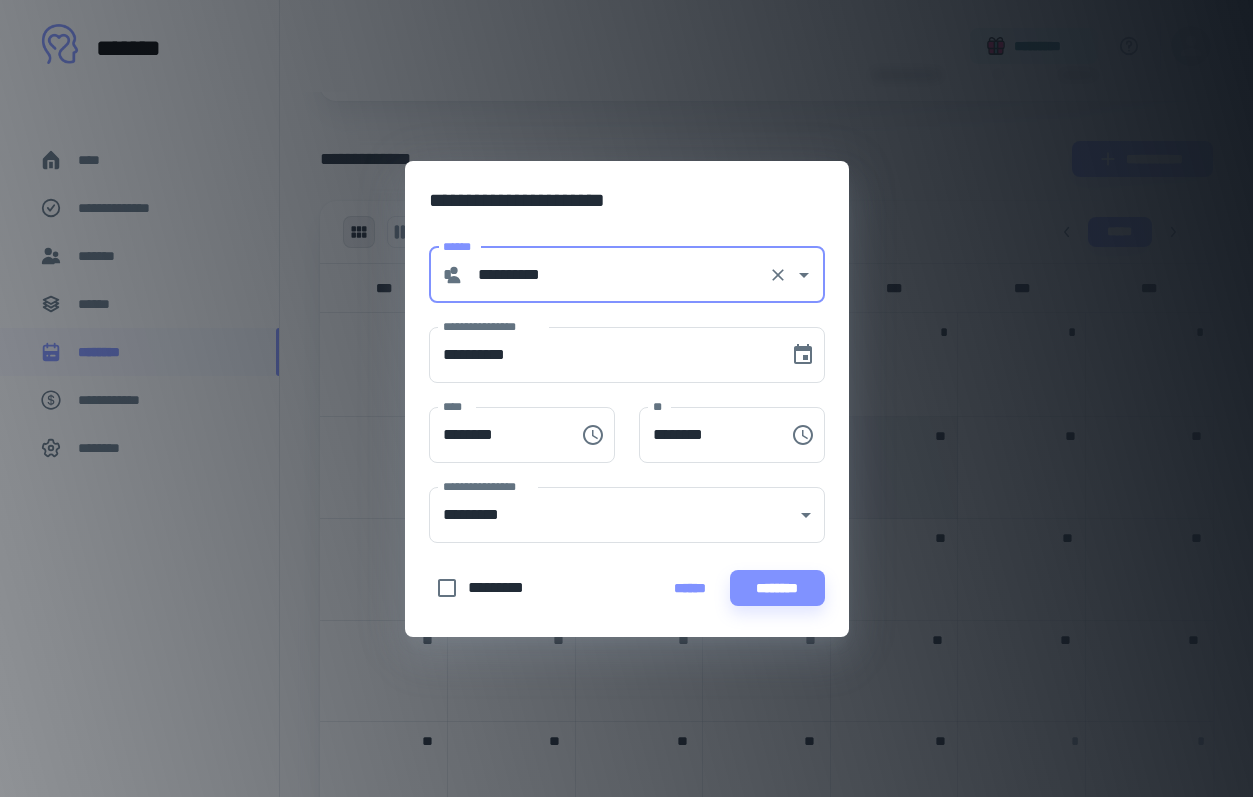 type on "**********" 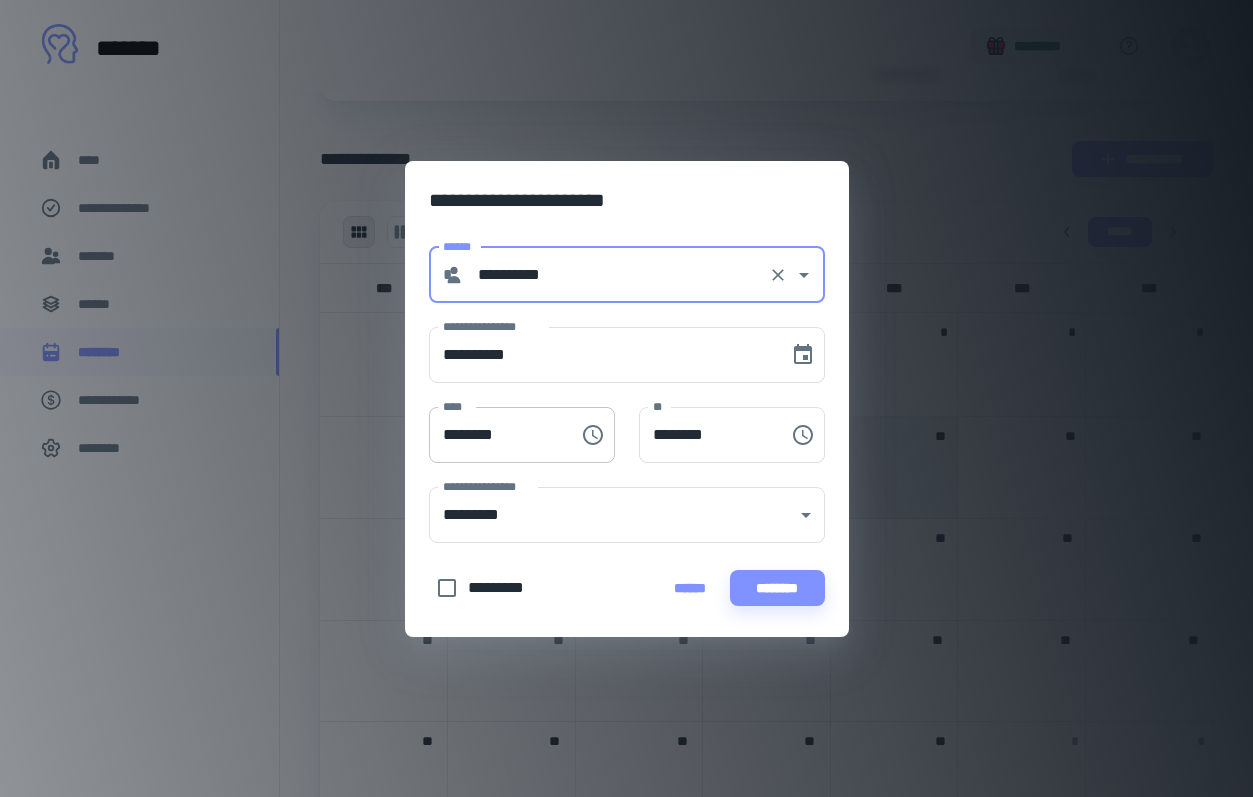click on "********" at bounding box center [497, 435] 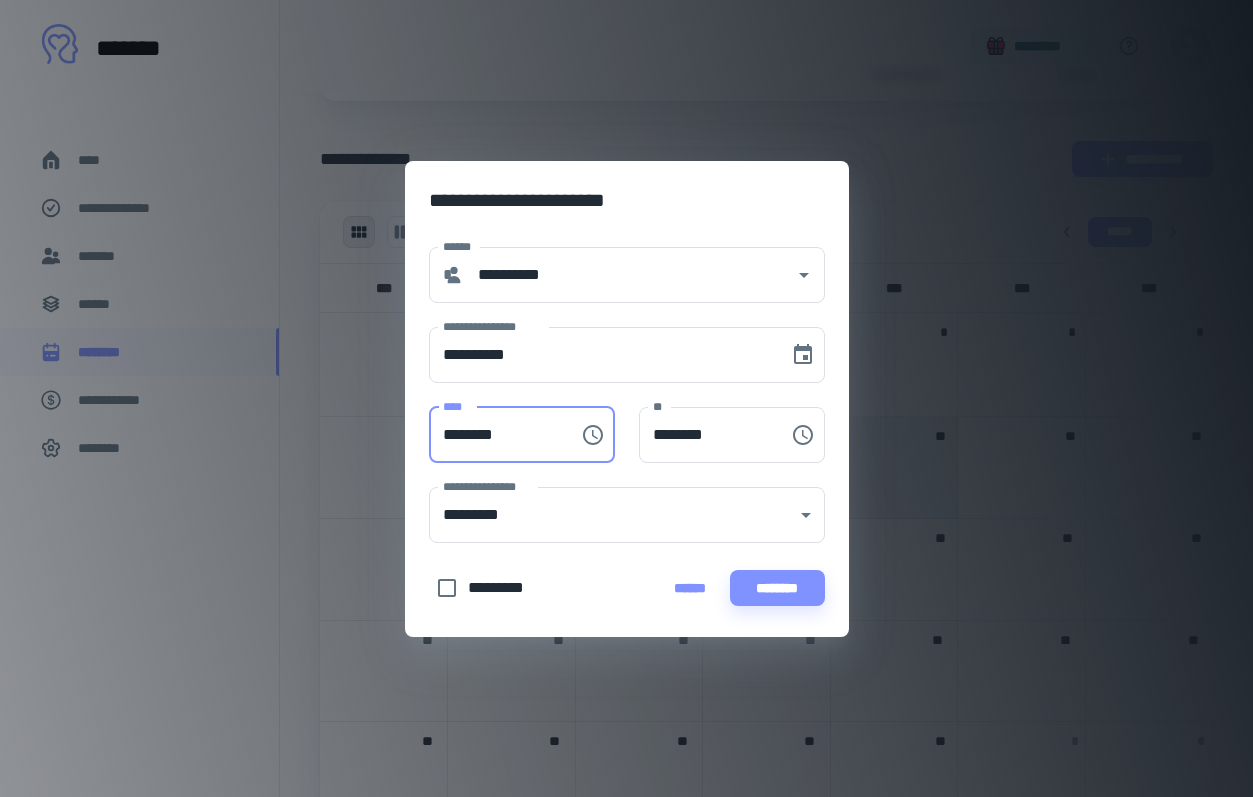 type on "********" 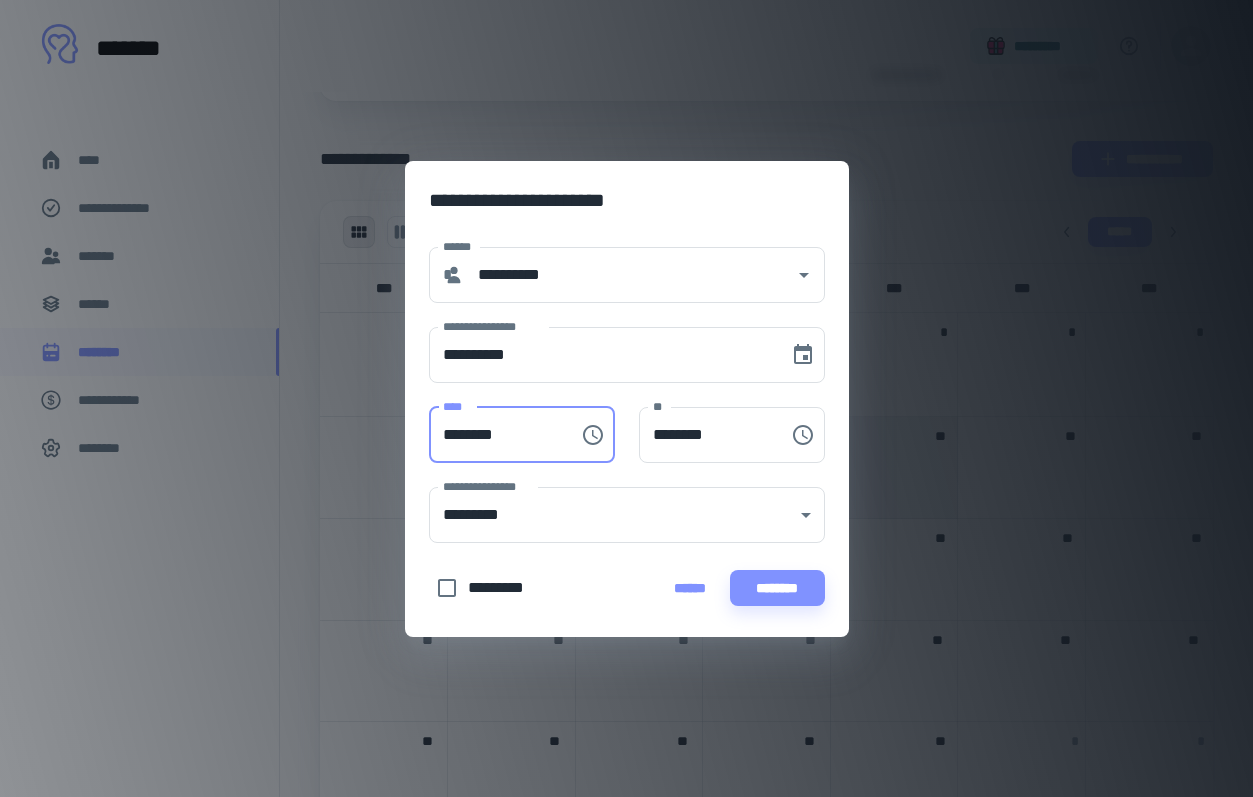 type on "********" 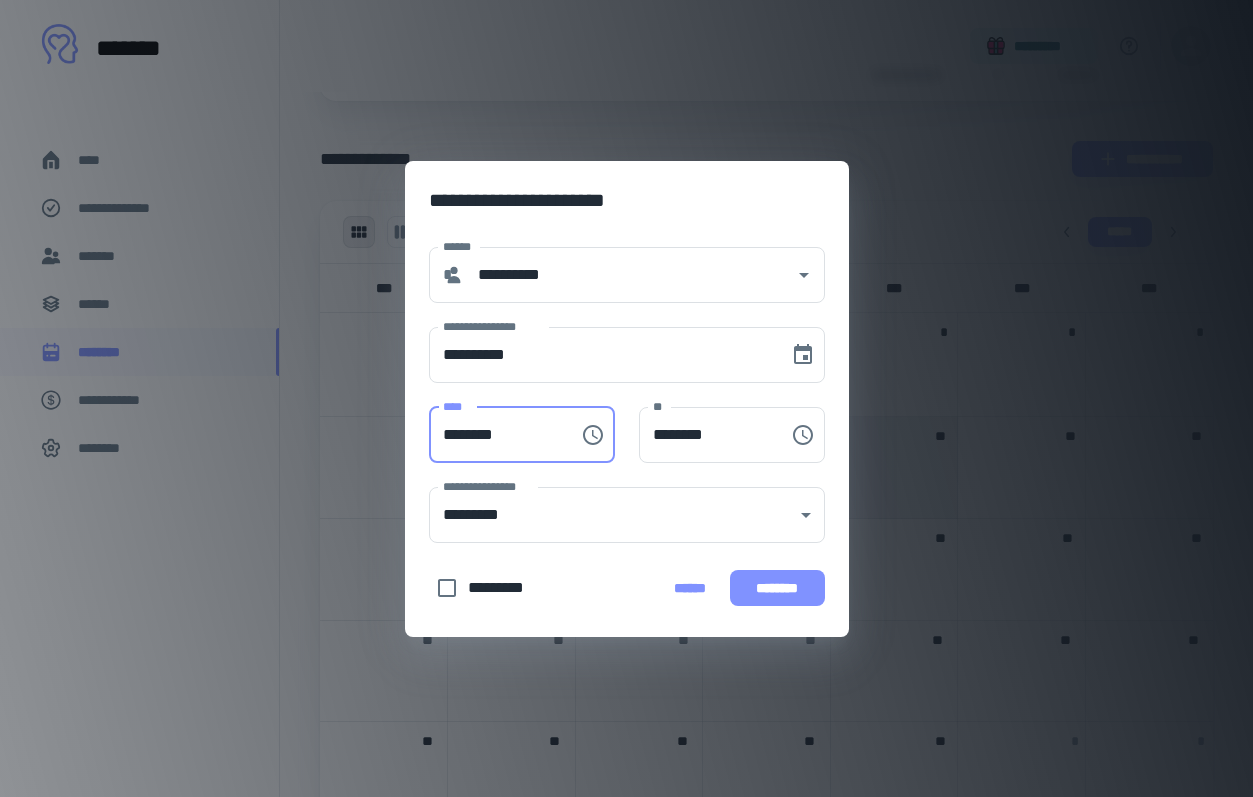 type on "********" 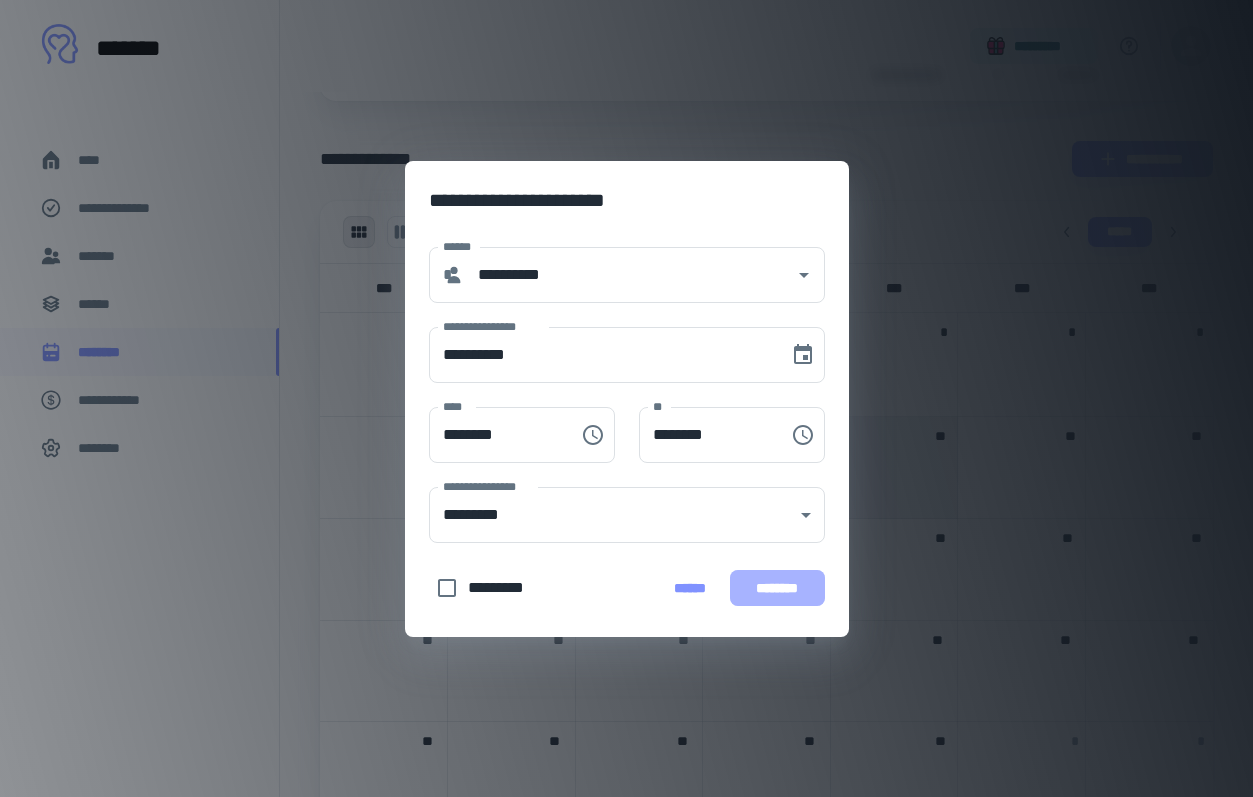 click on "********" at bounding box center [777, 588] 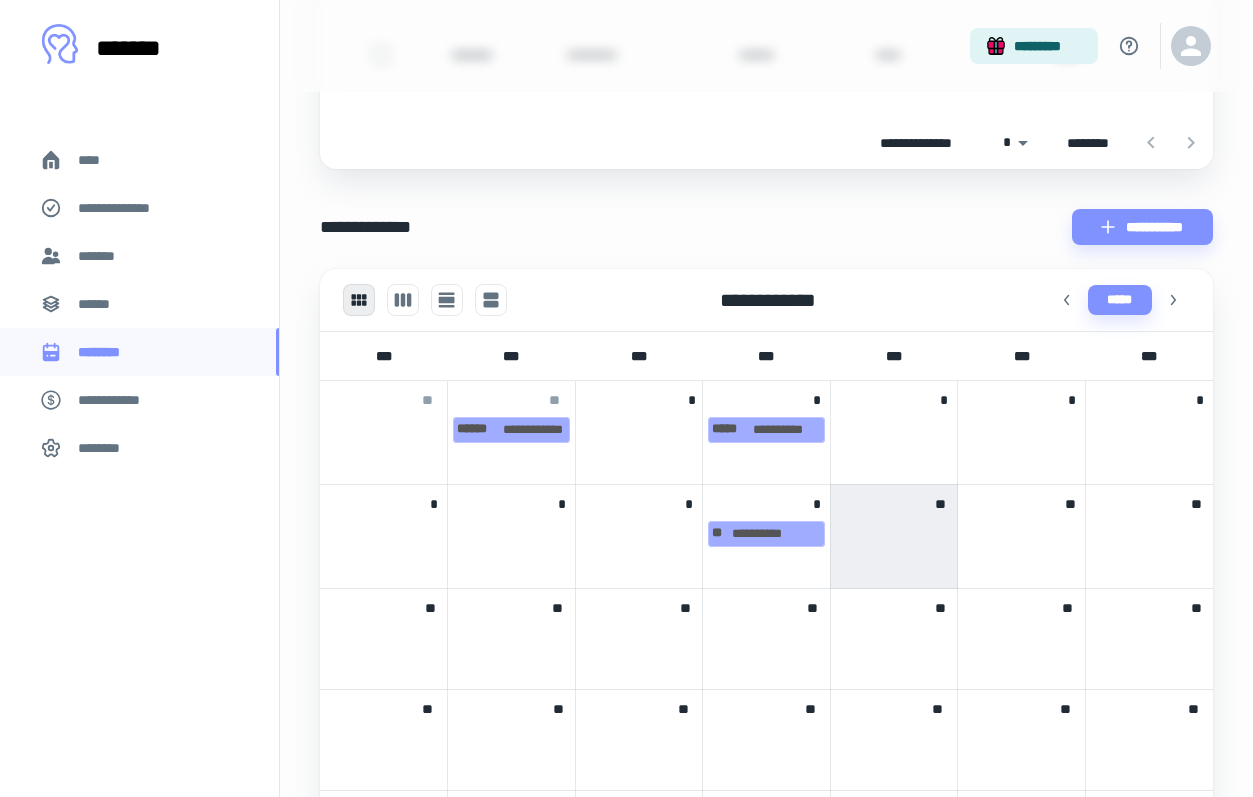 click on "**********" at bounding box center [766, 536] 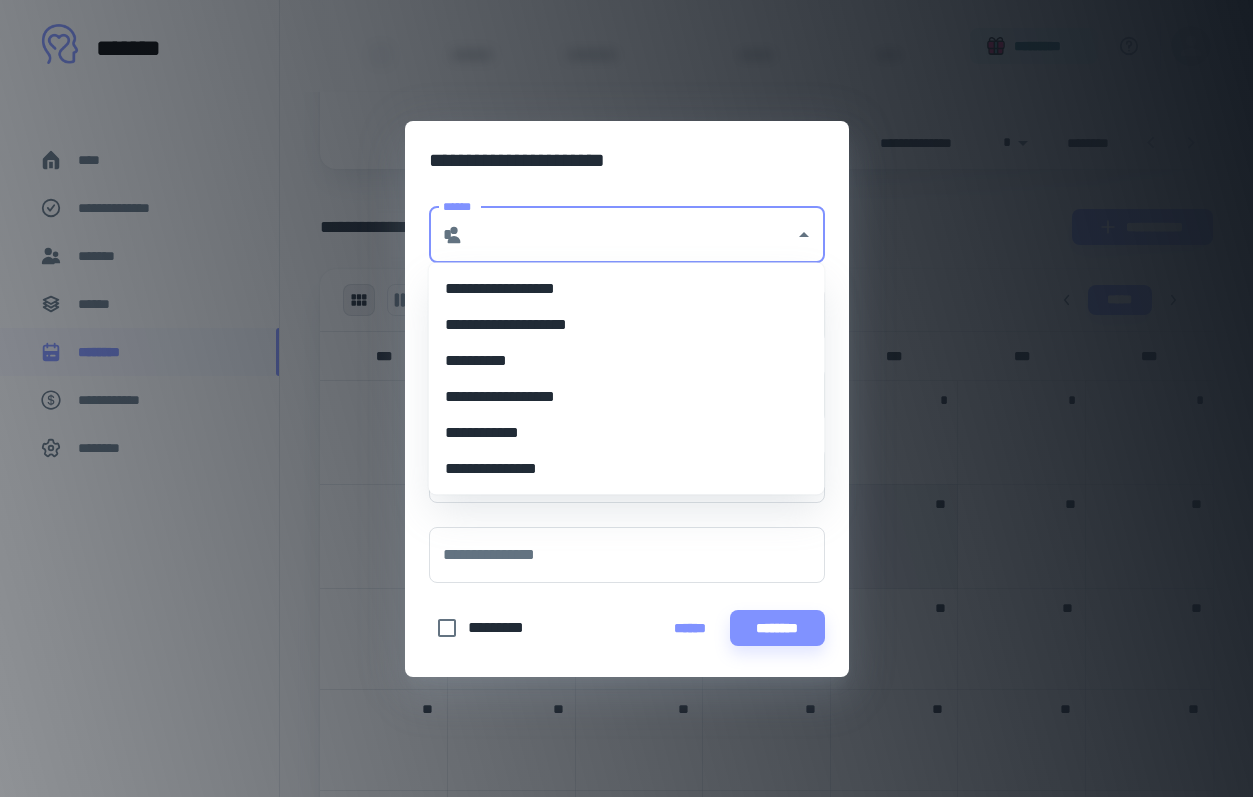 click on "******" at bounding box center [629, 235] 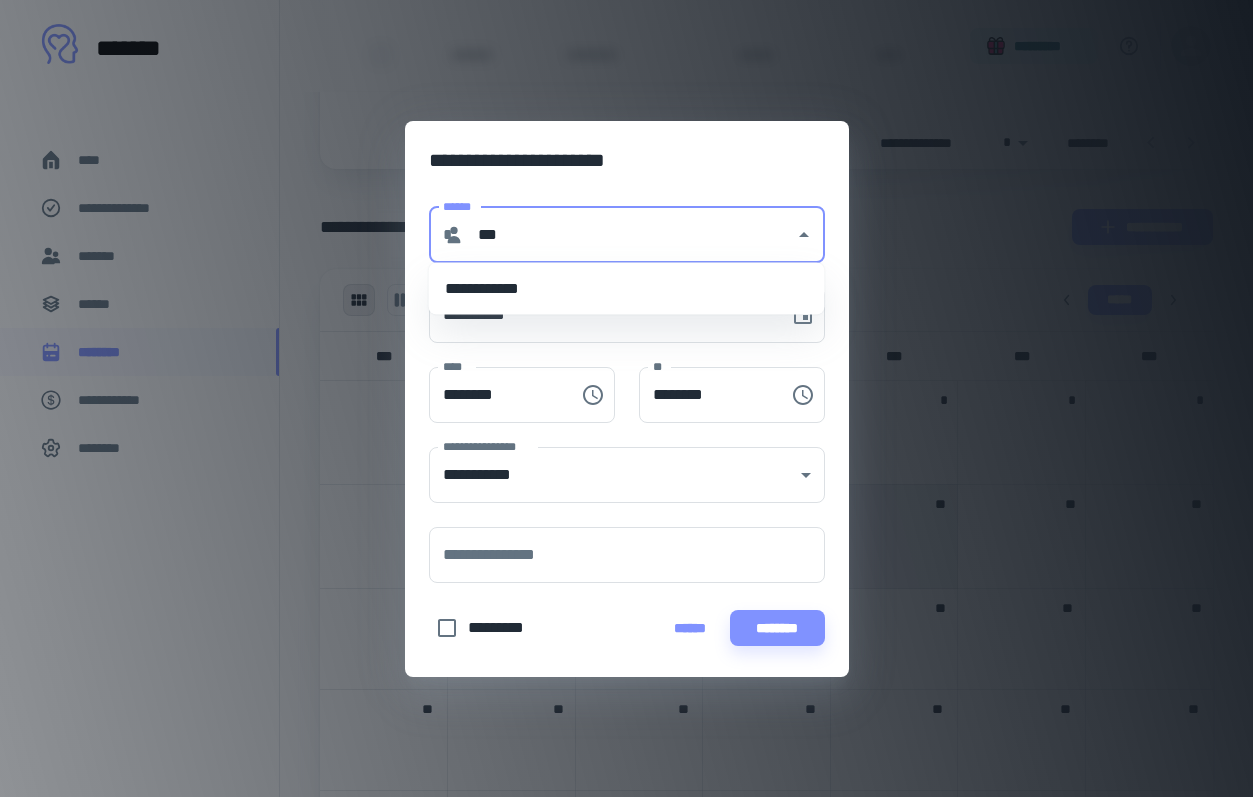 click on "**********" at bounding box center (627, 289) 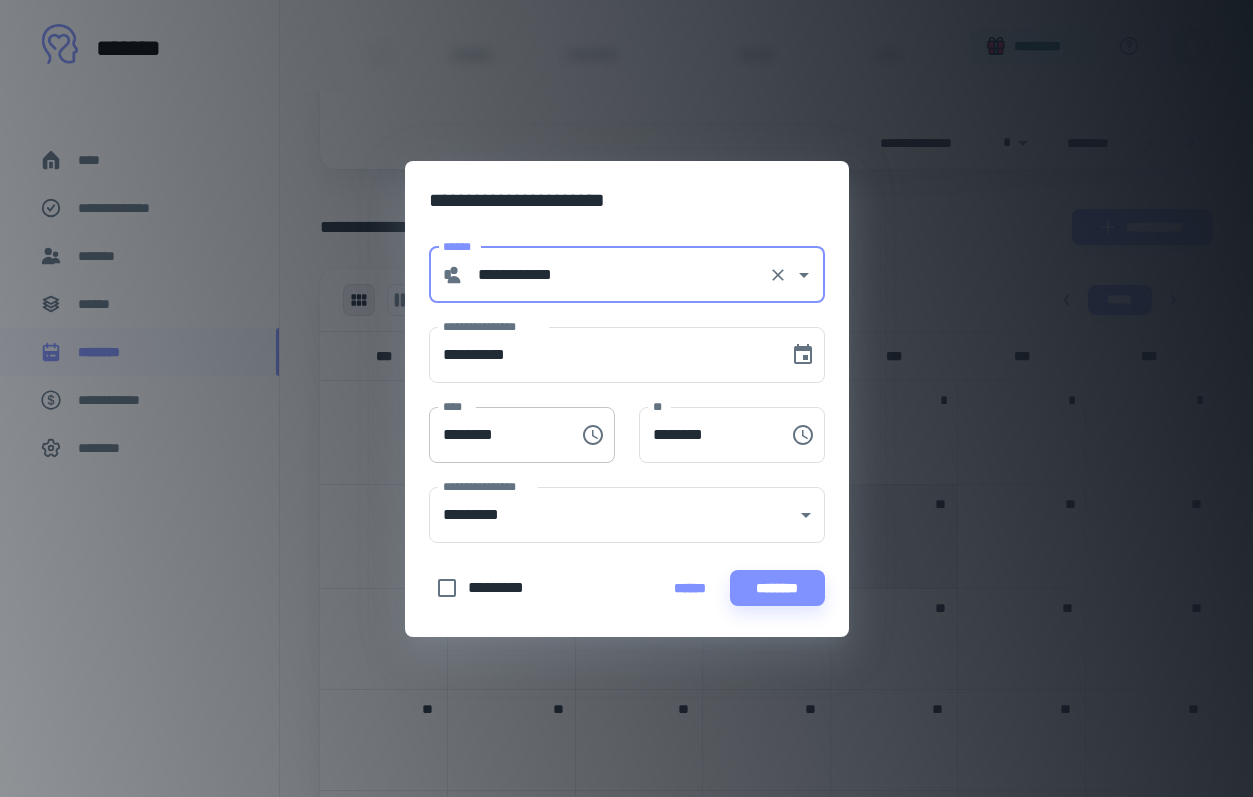 type on "**********" 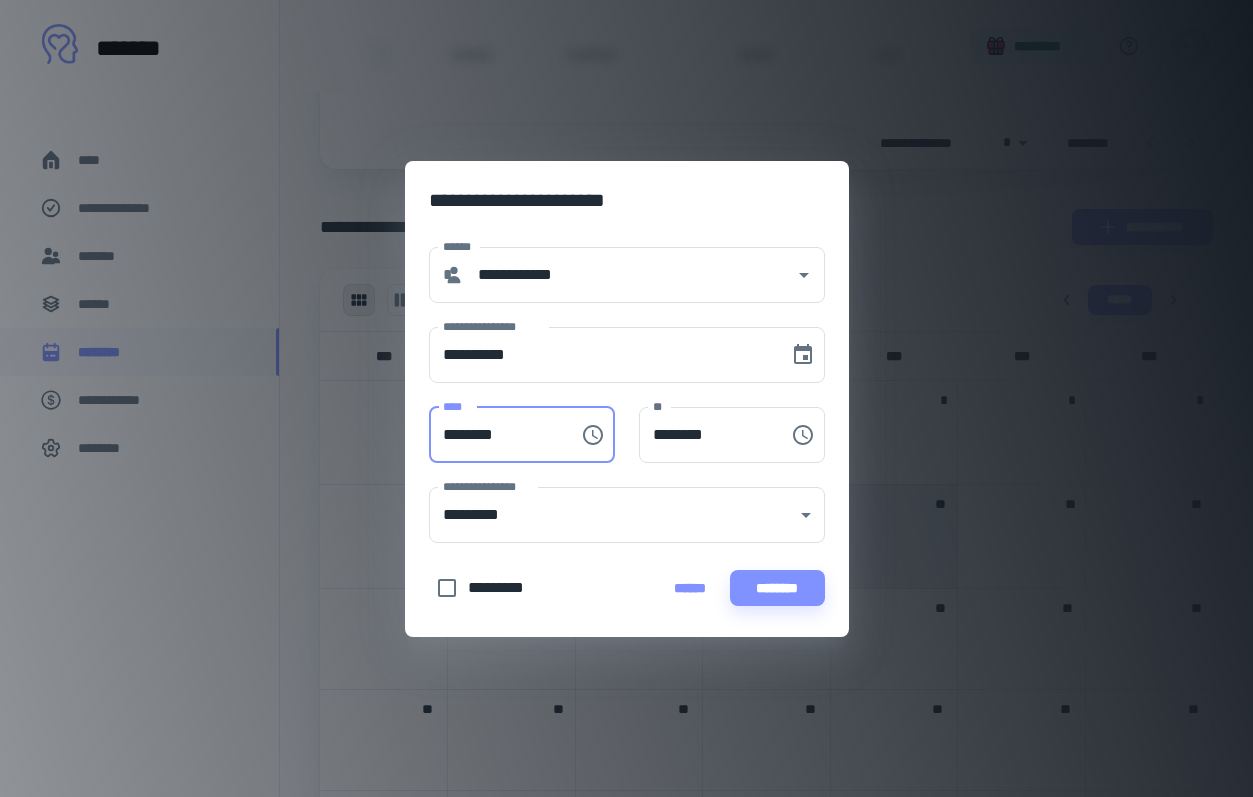 type on "********" 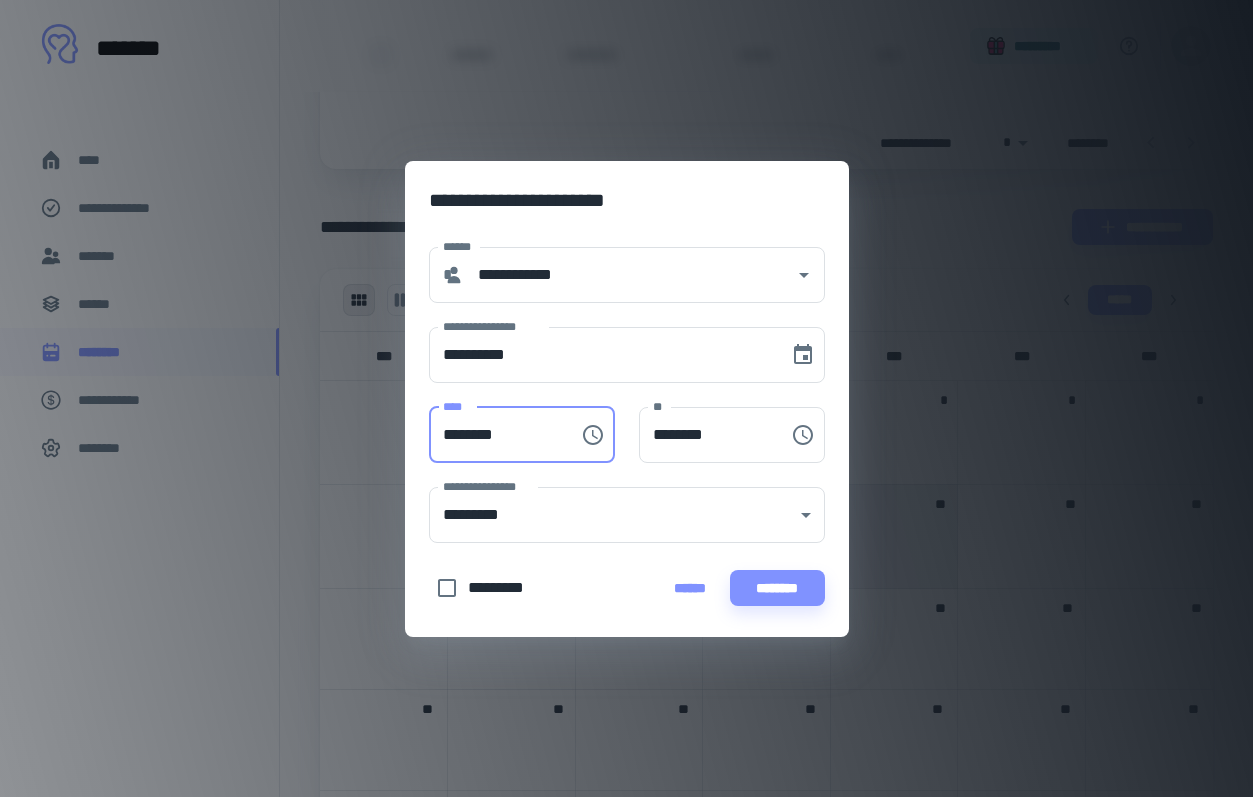 type on "********" 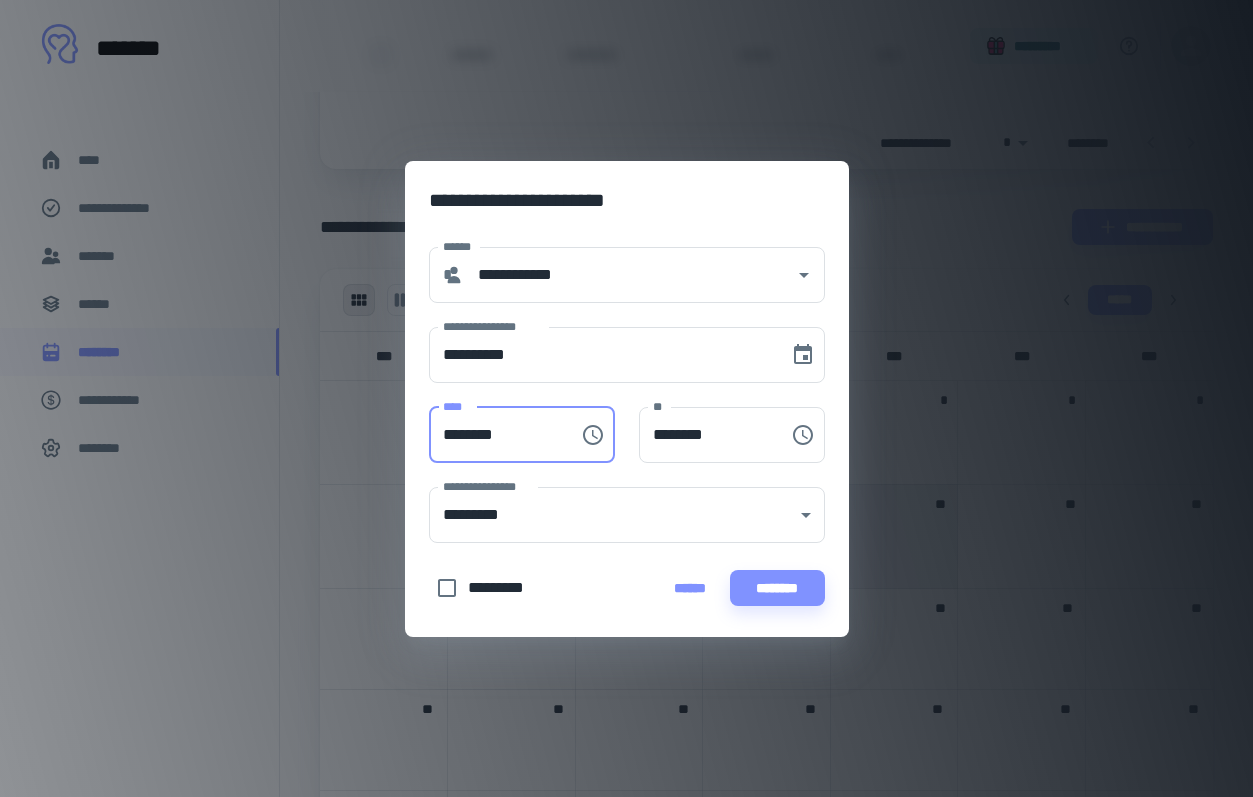 type on "********" 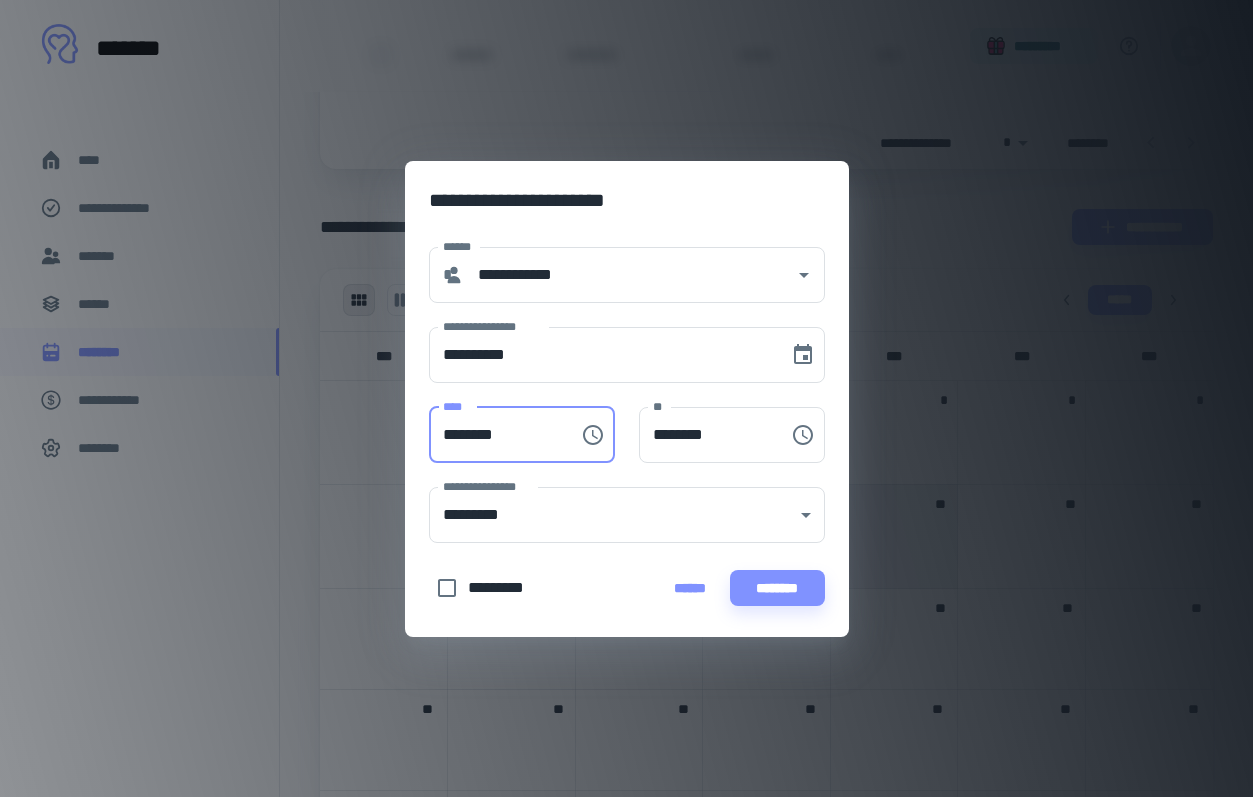 type on "********" 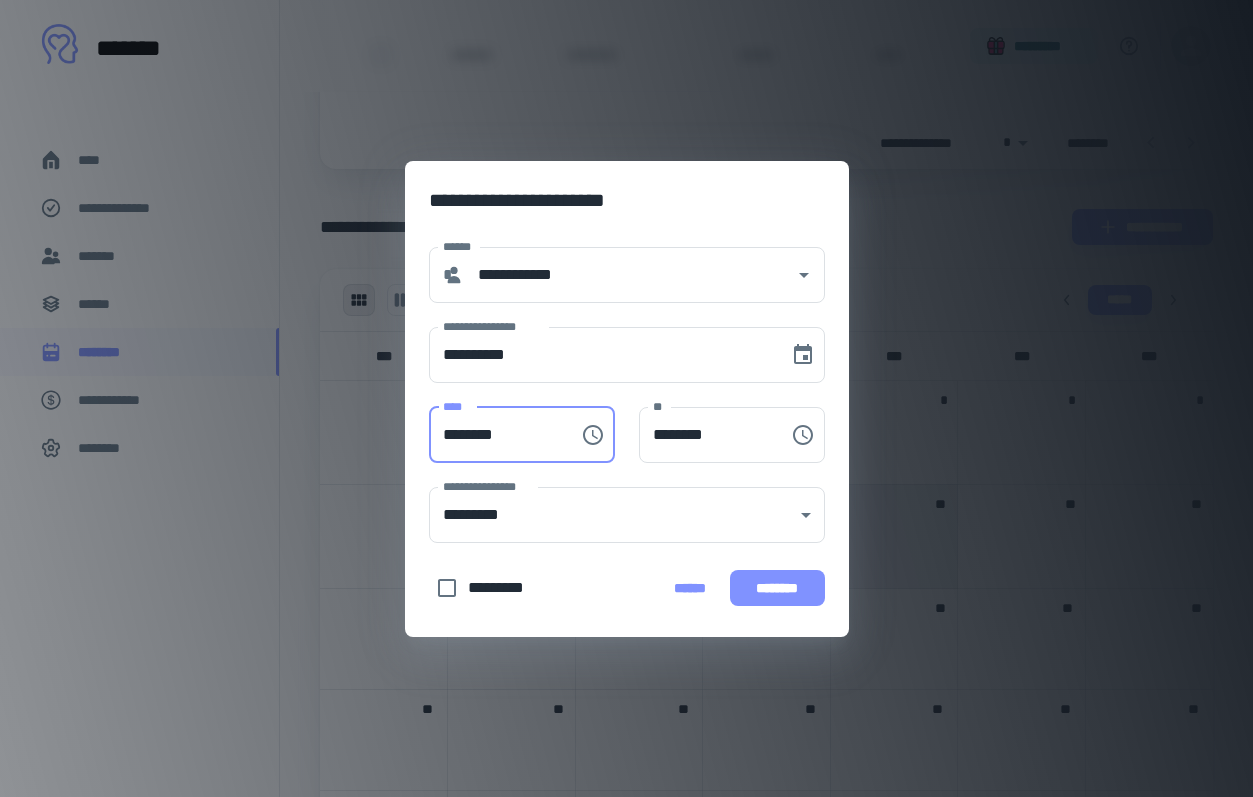type on "********" 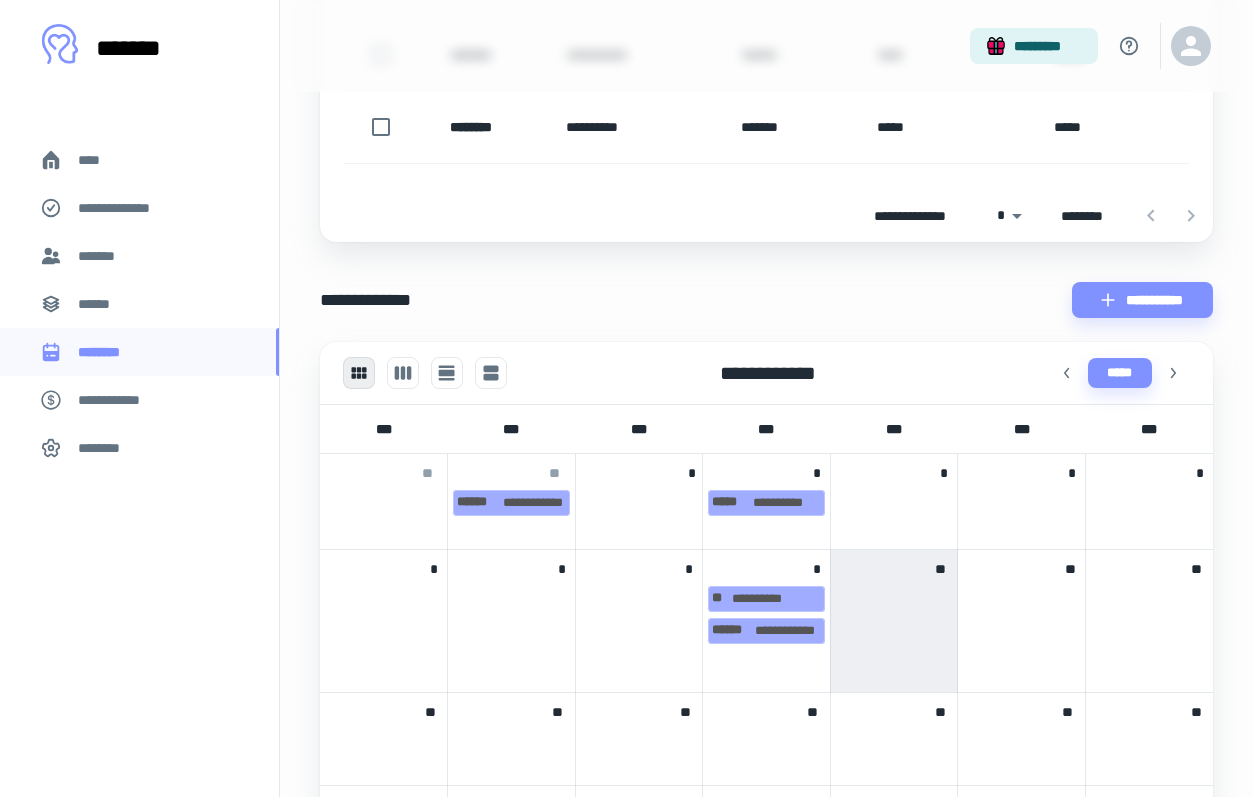 click at bounding box center [894, 597] 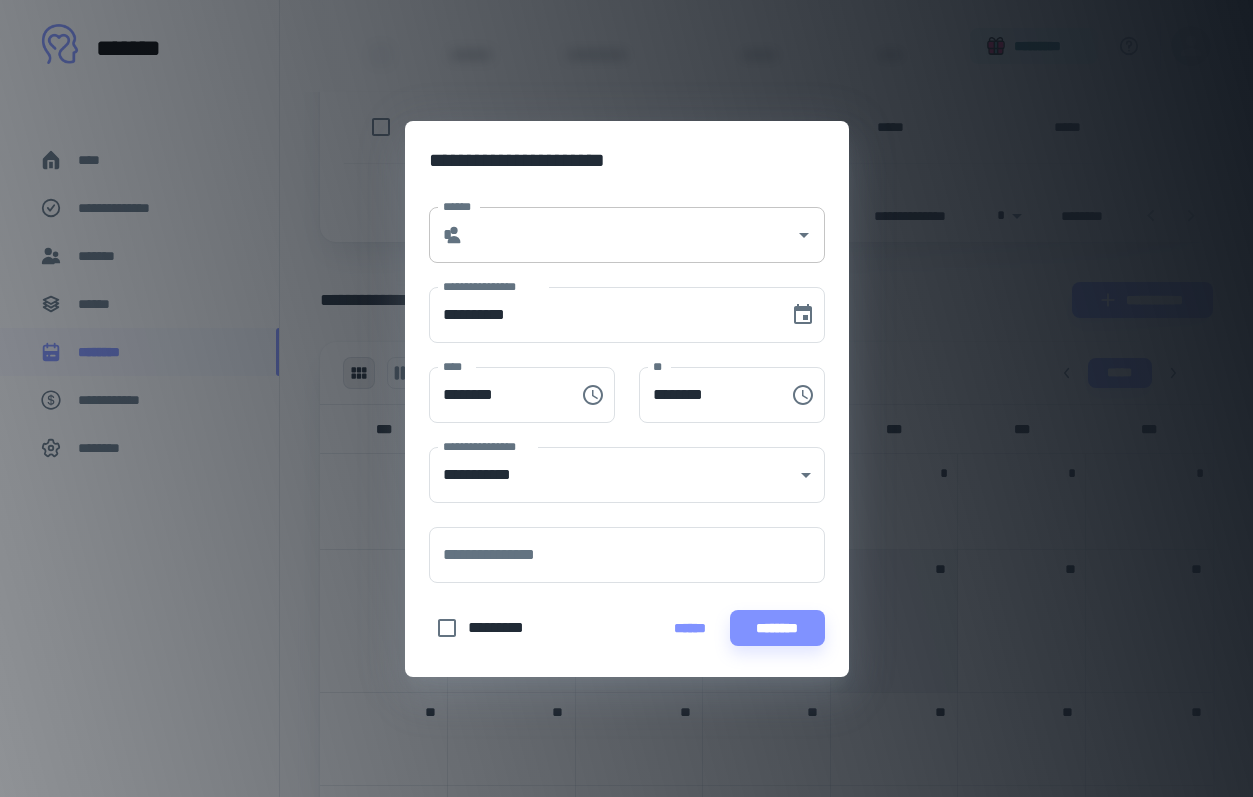 click on "******" at bounding box center [629, 235] 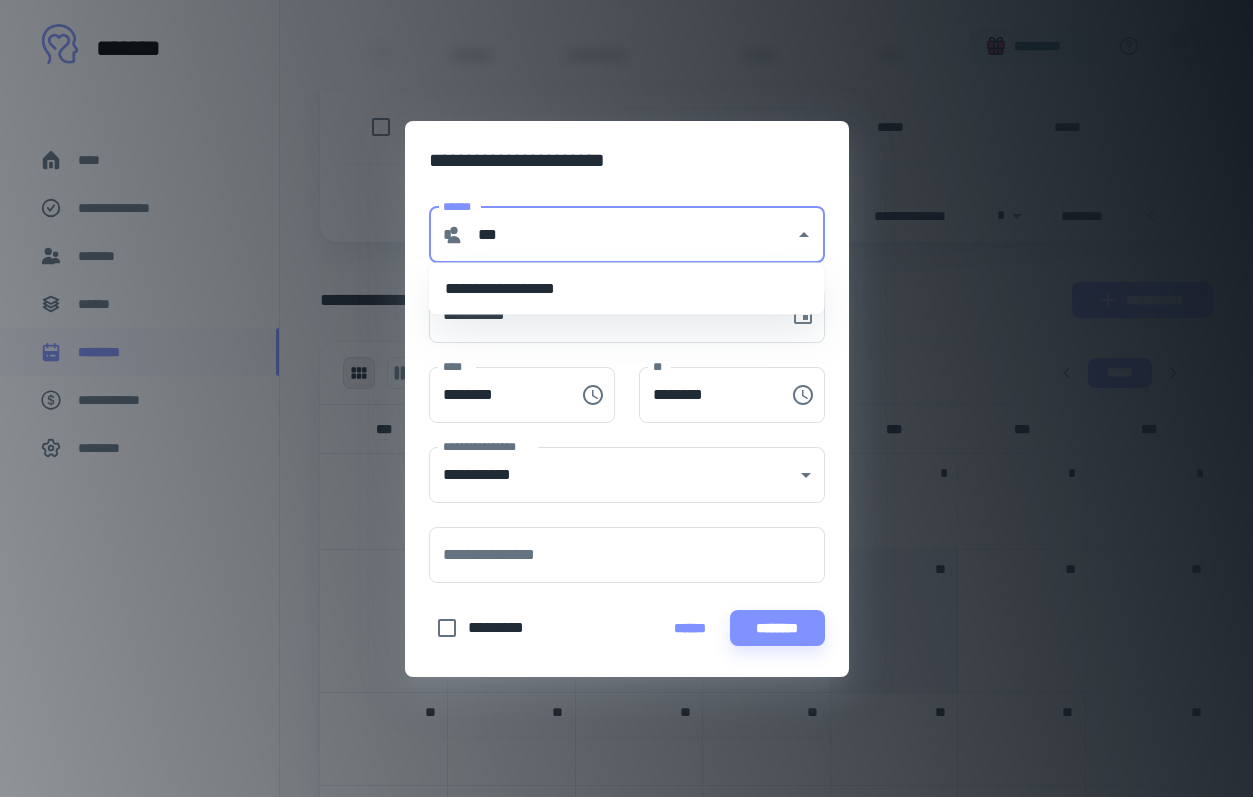 click on "**********" at bounding box center (627, 289) 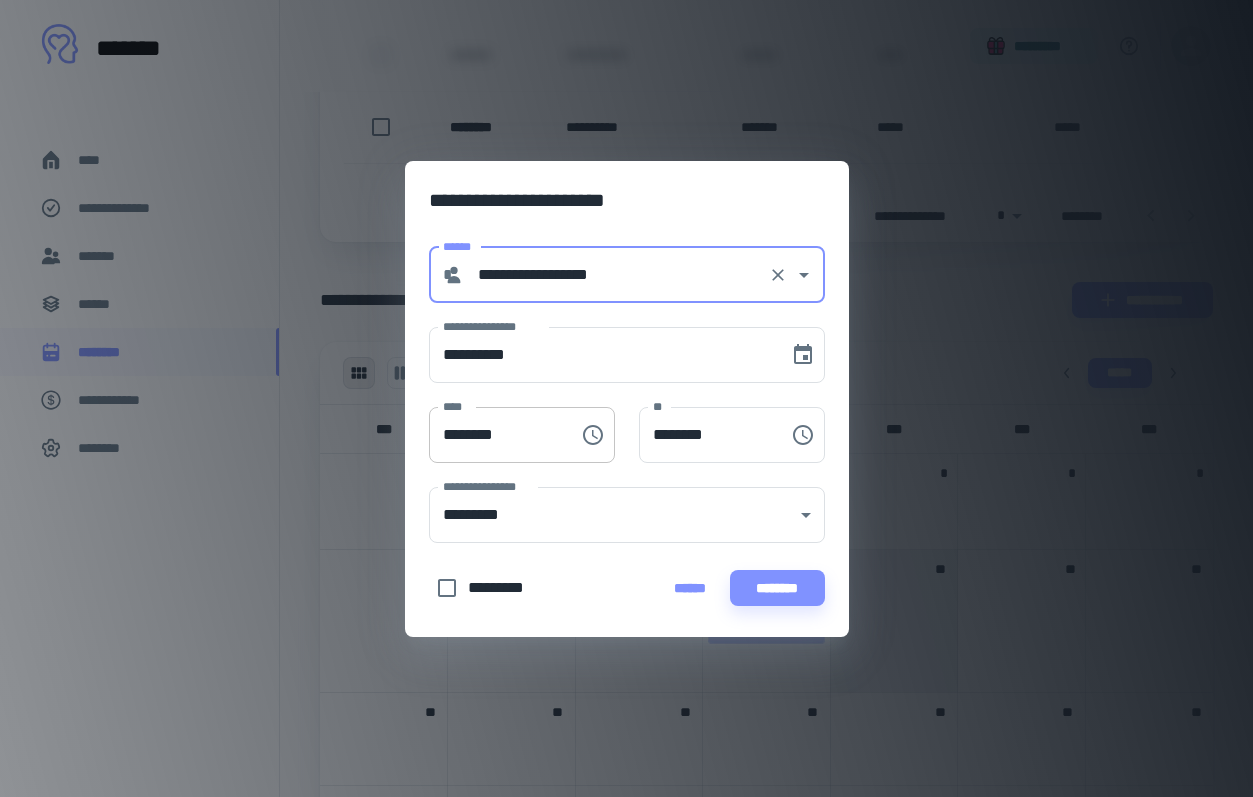 type on "**********" 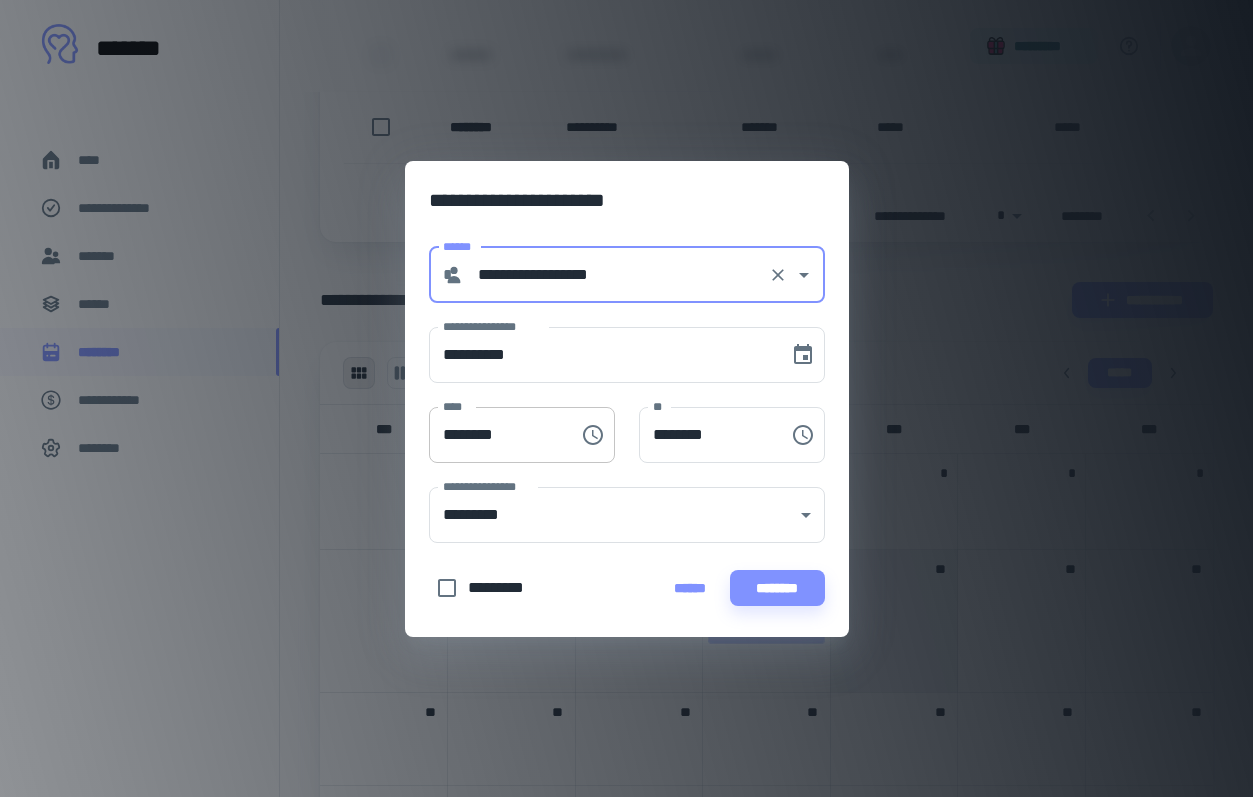 click on "********" at bounding box center (497, 435) 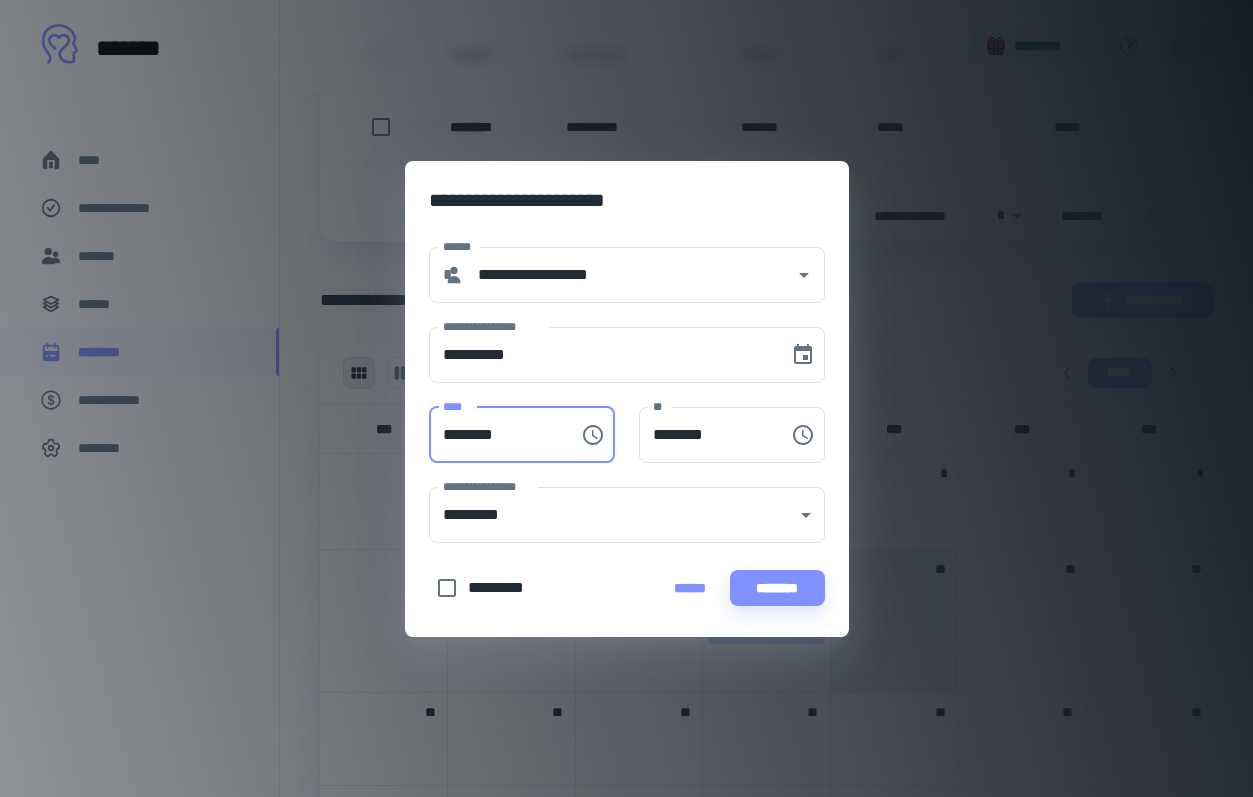 type on "********" 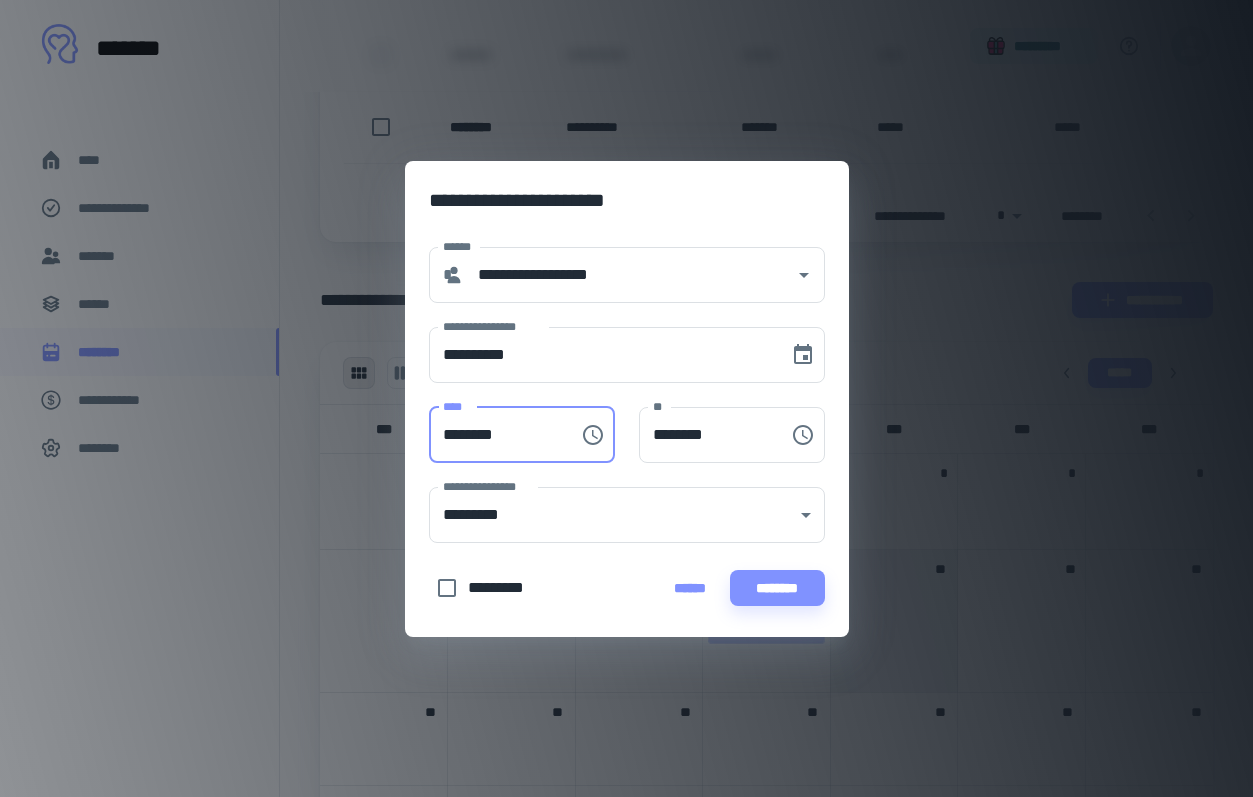 type on "********" 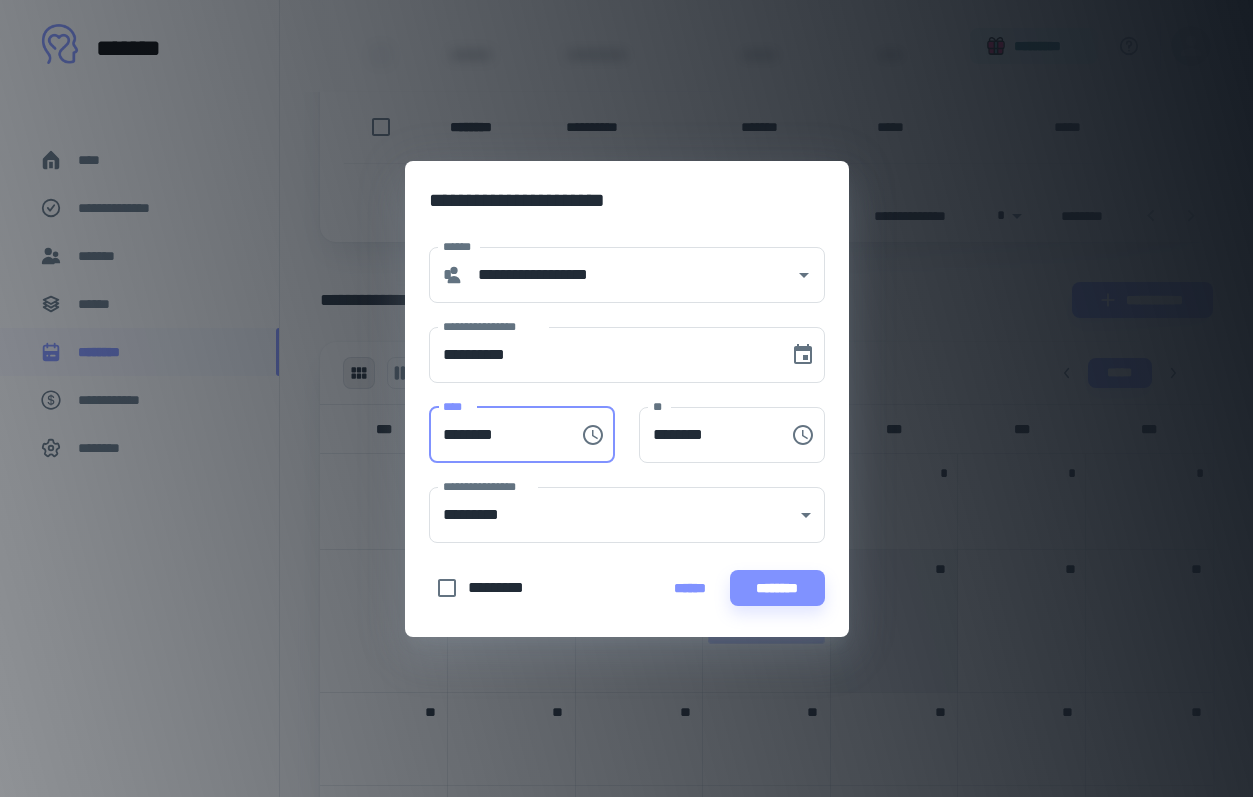 type on "********" 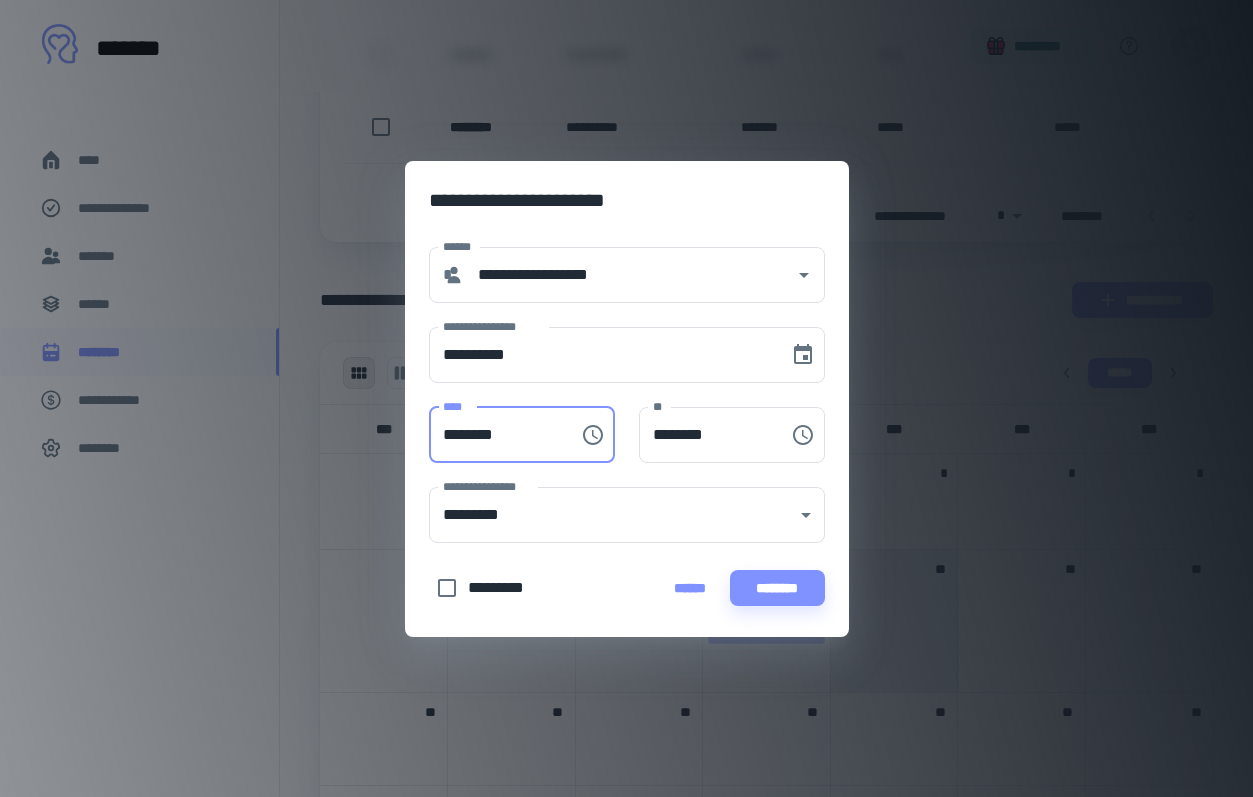 type on "********" 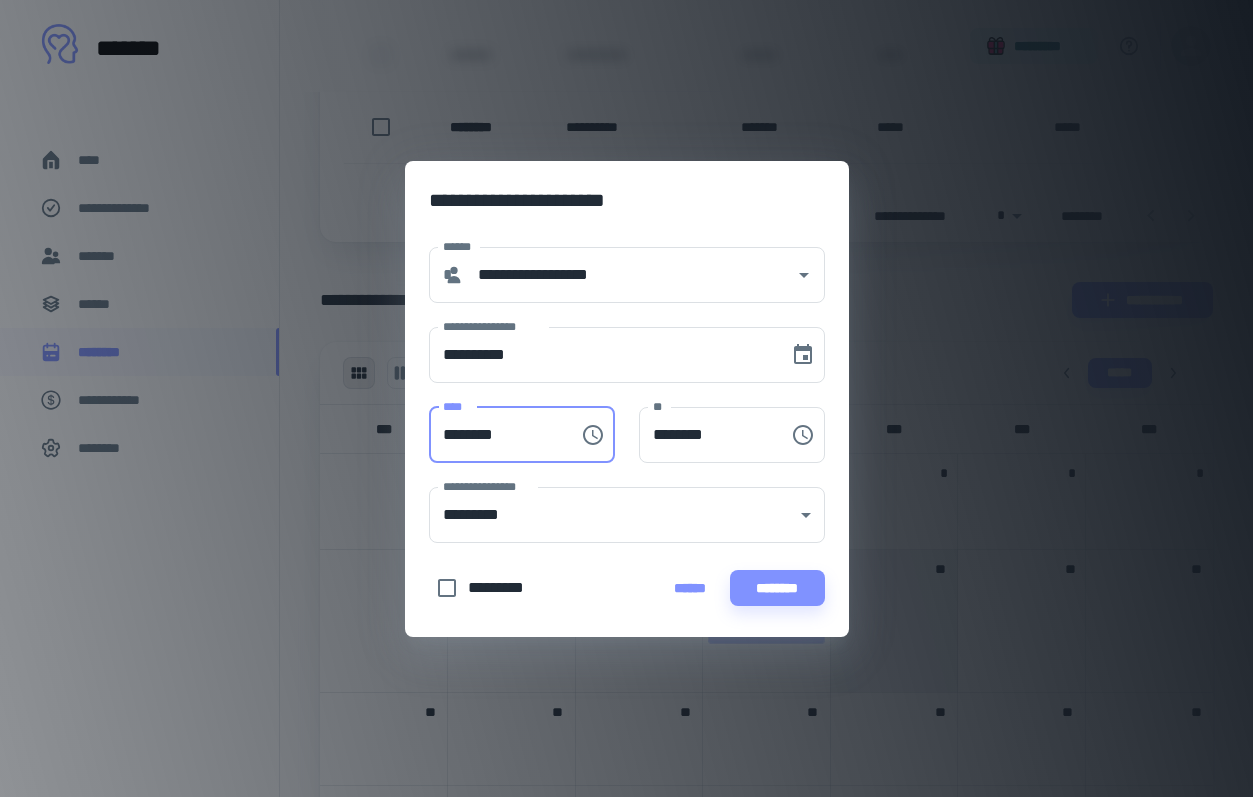 type on "********" 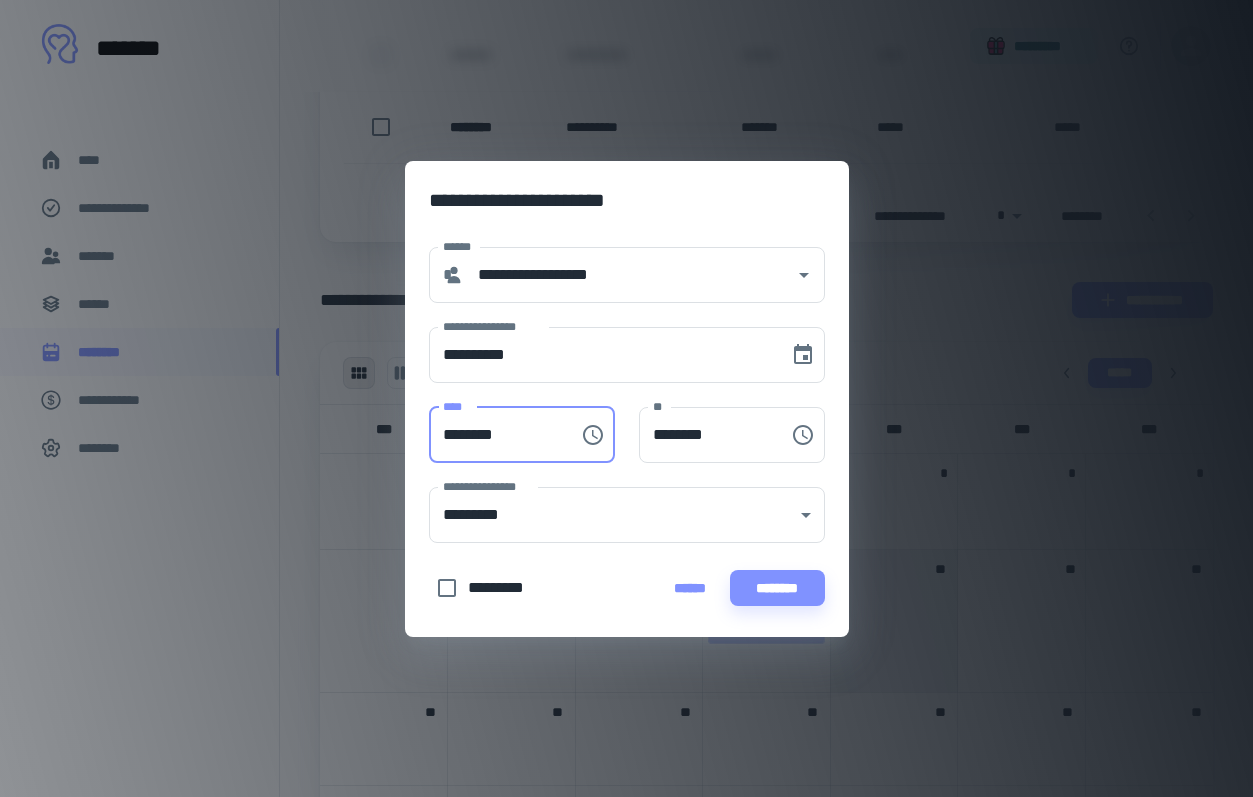 type on "********" 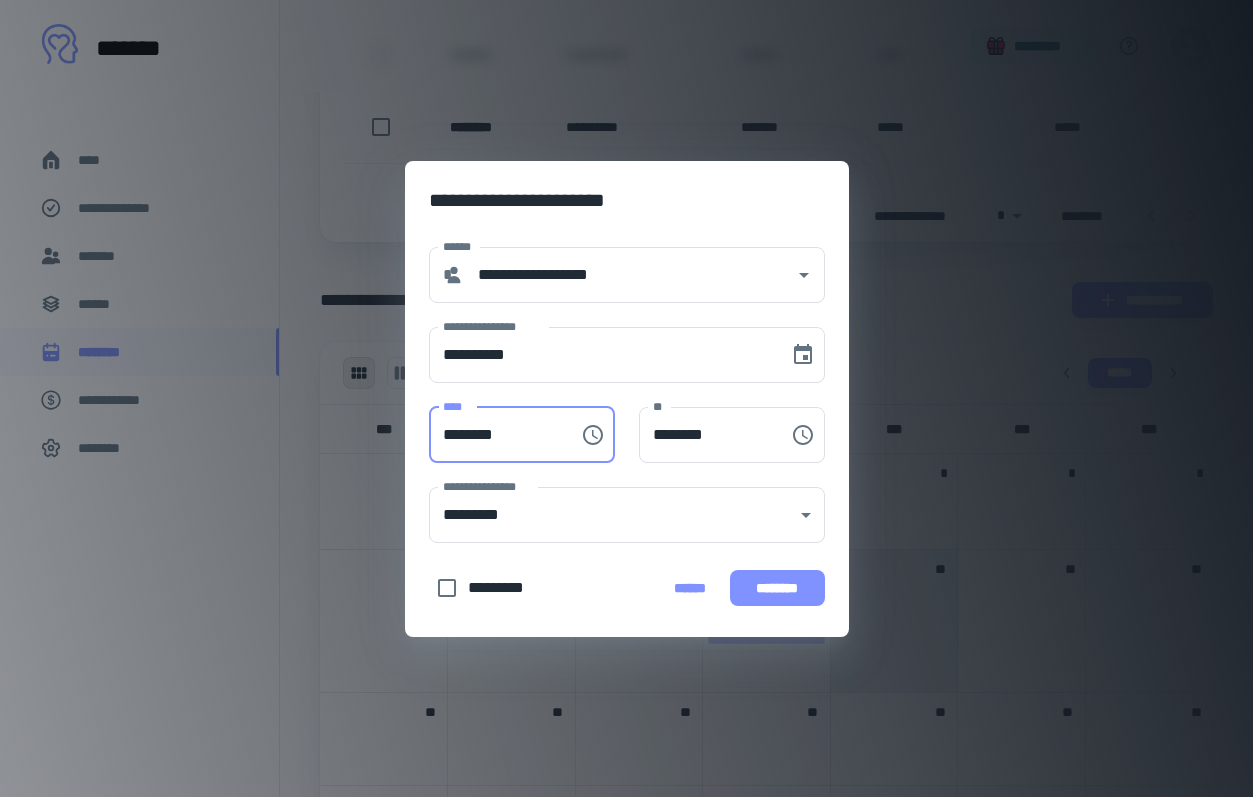 type on "********" 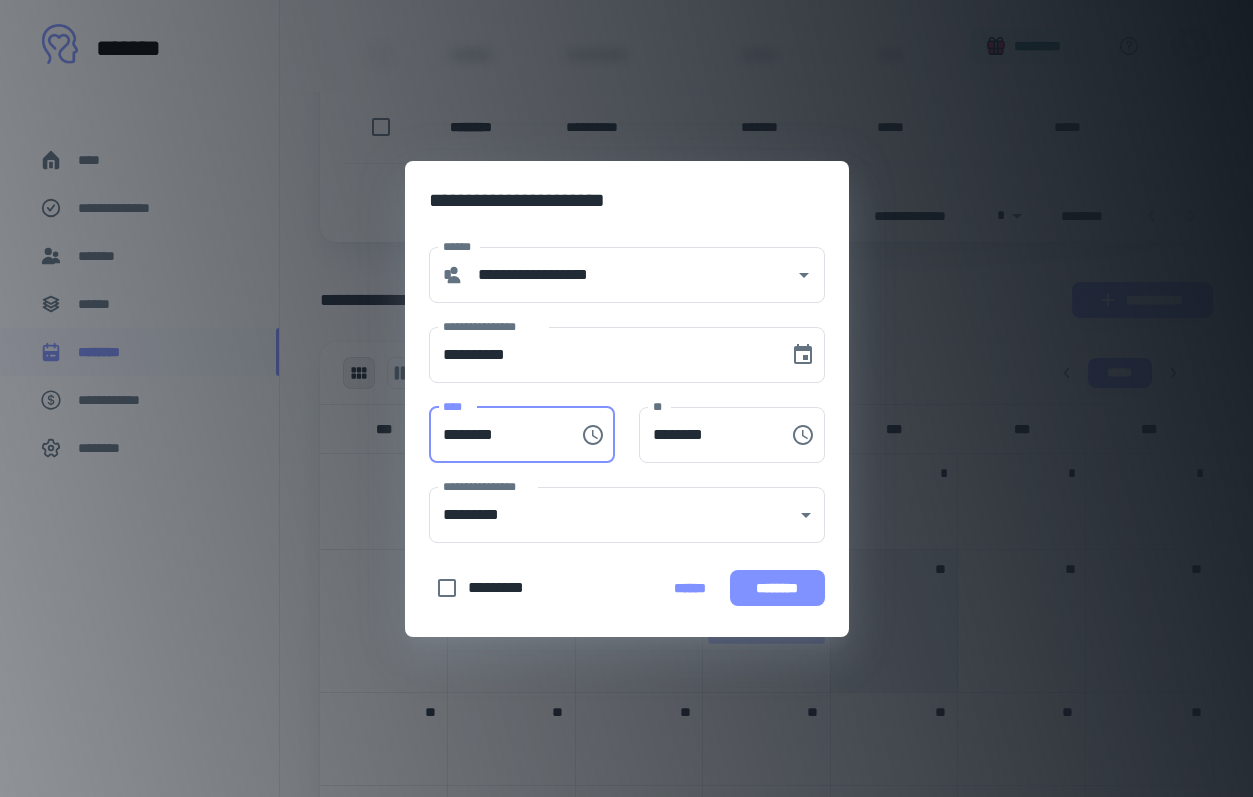 click on "********" at bounding box center (777, 588) 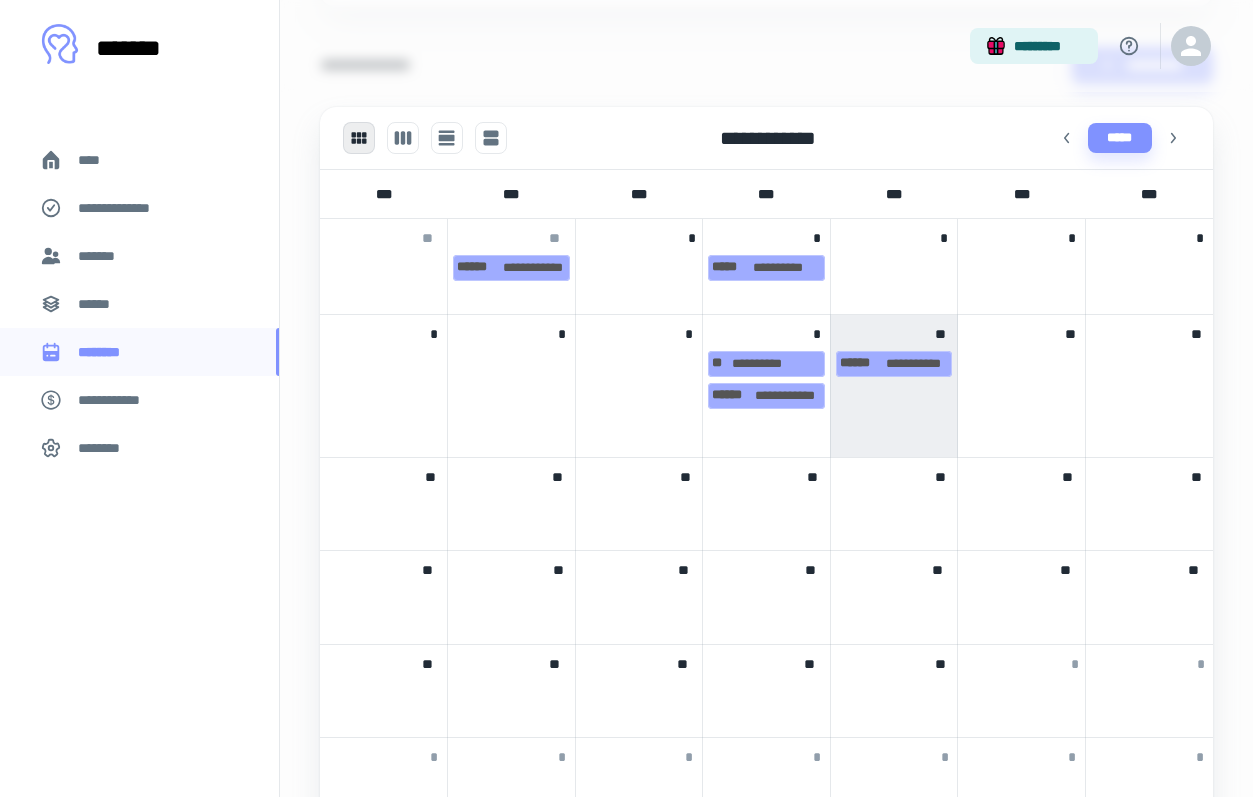 scroll, scrollTop: 857, scrollLeft: 0, axis: vertical 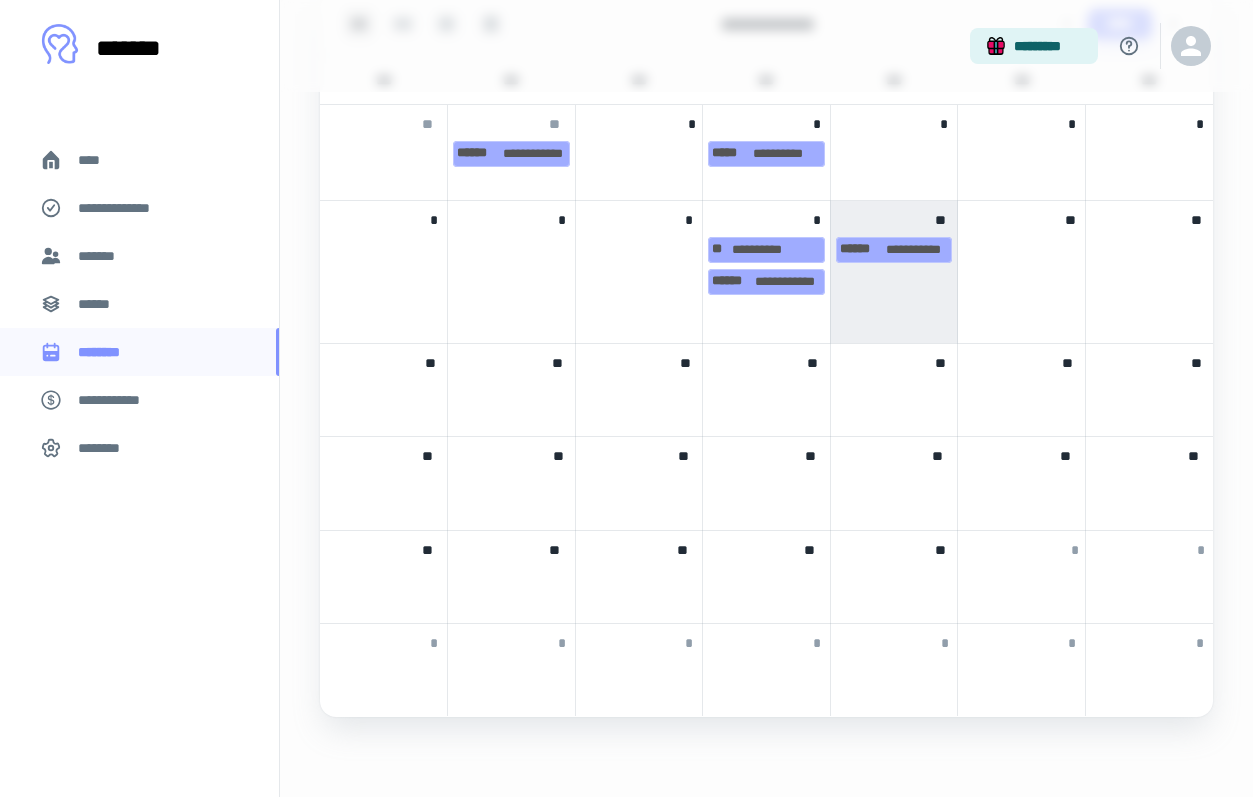 click at bounding box center [511, 391] 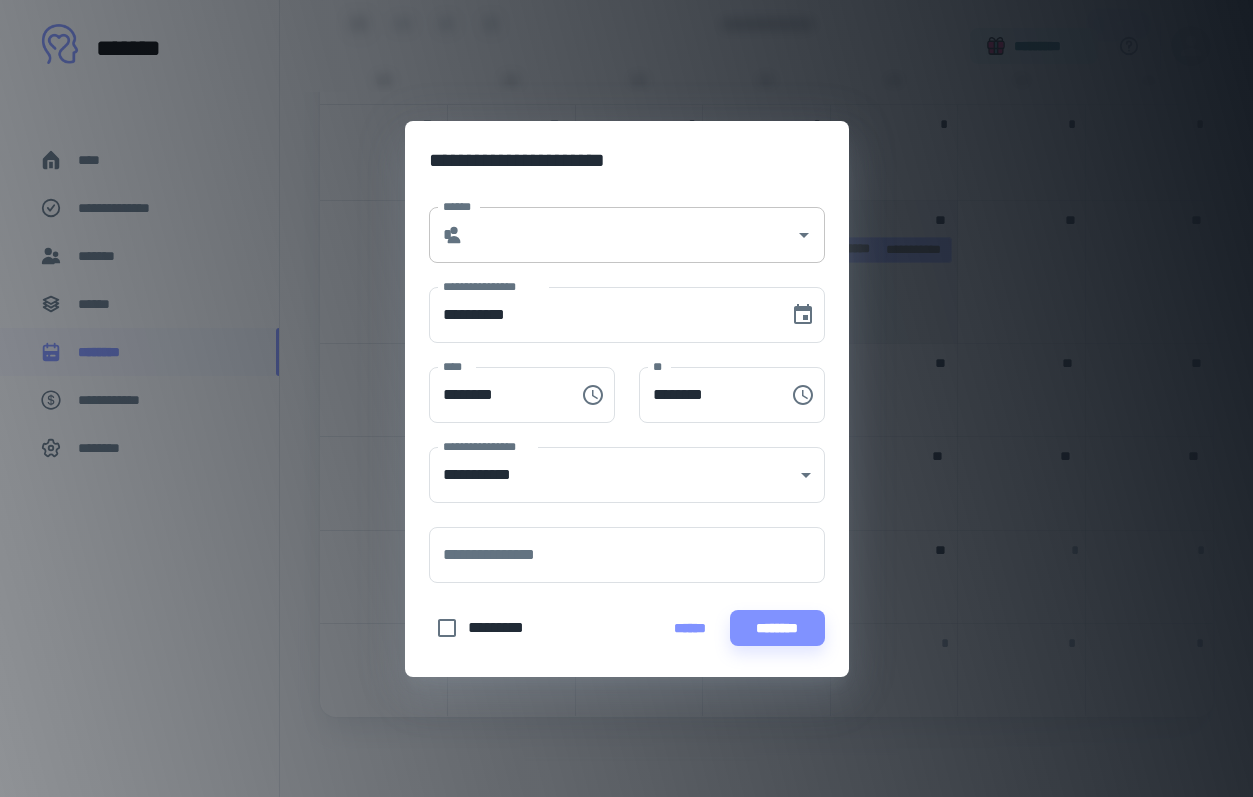 click on "* ******" at bounding box center [627, 235] 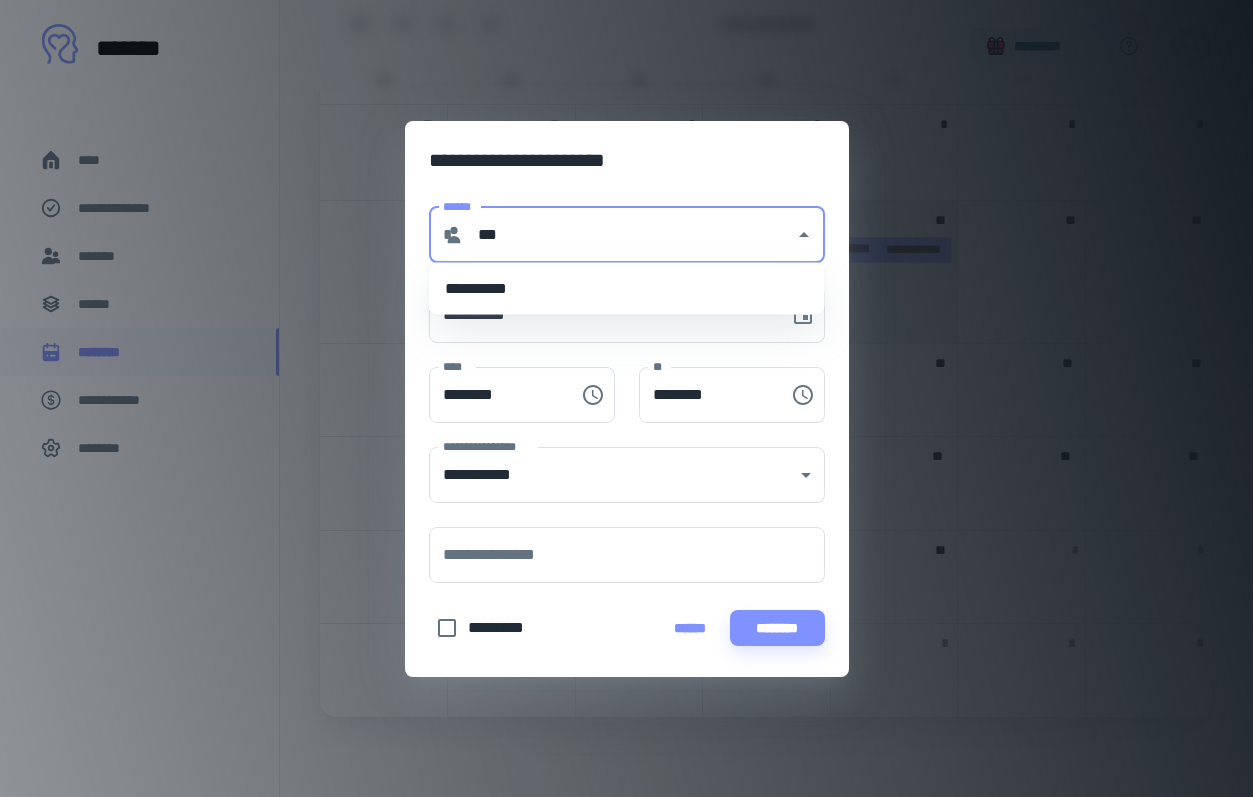 click on "**********" at bounding box center (627, 289) 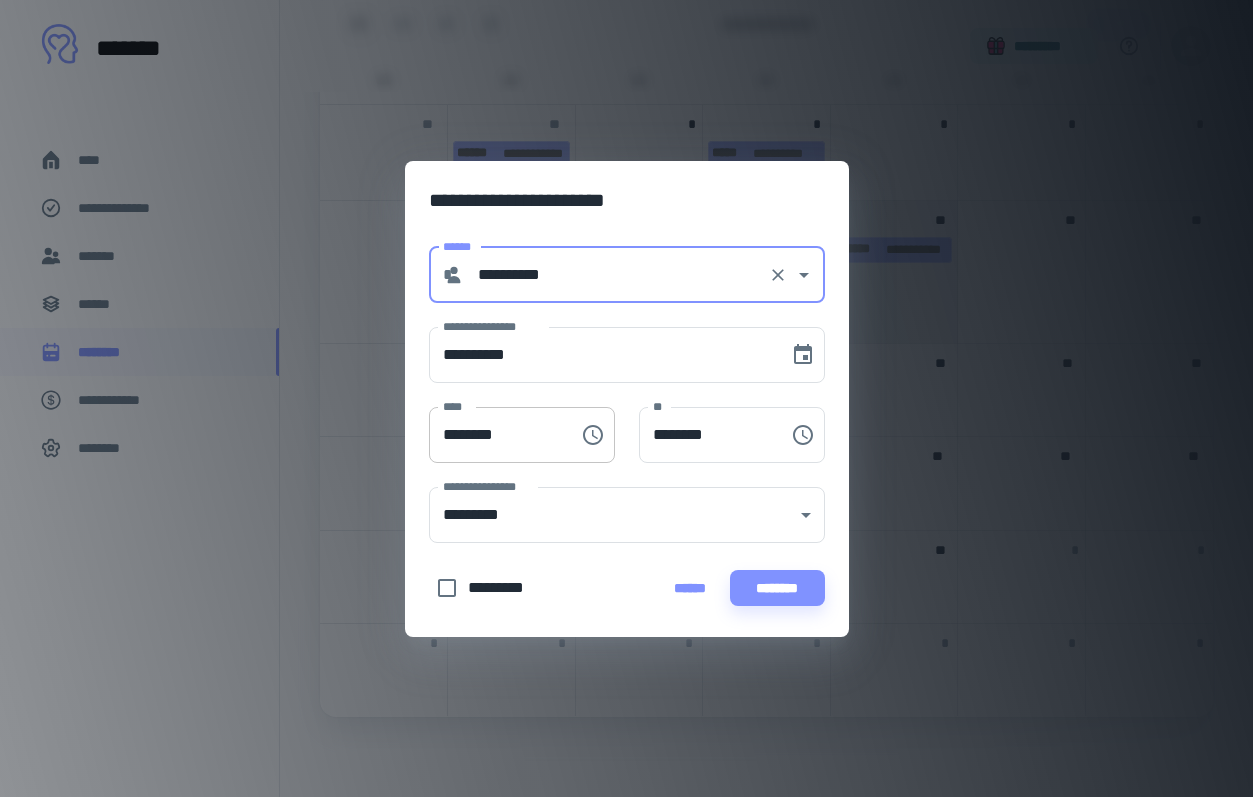 type on "**********" 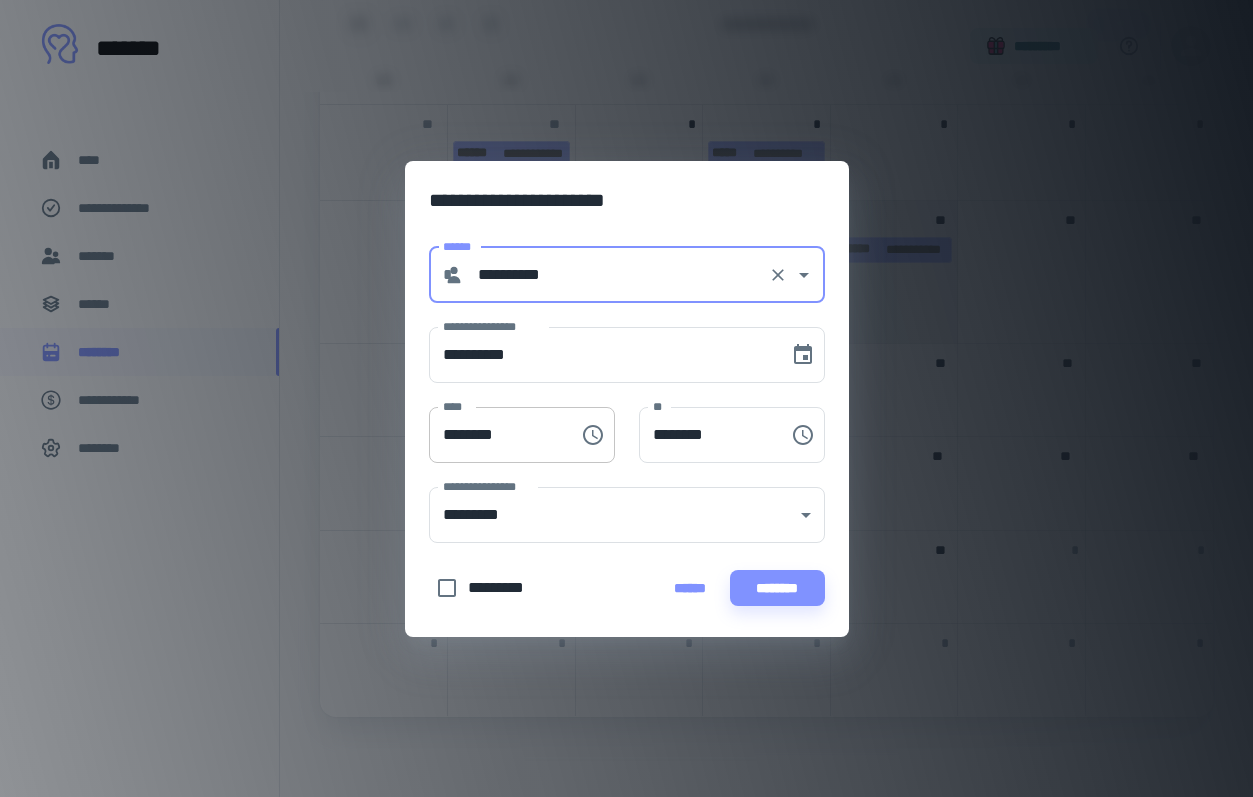 click on "********" at bounding box center (497, 435) 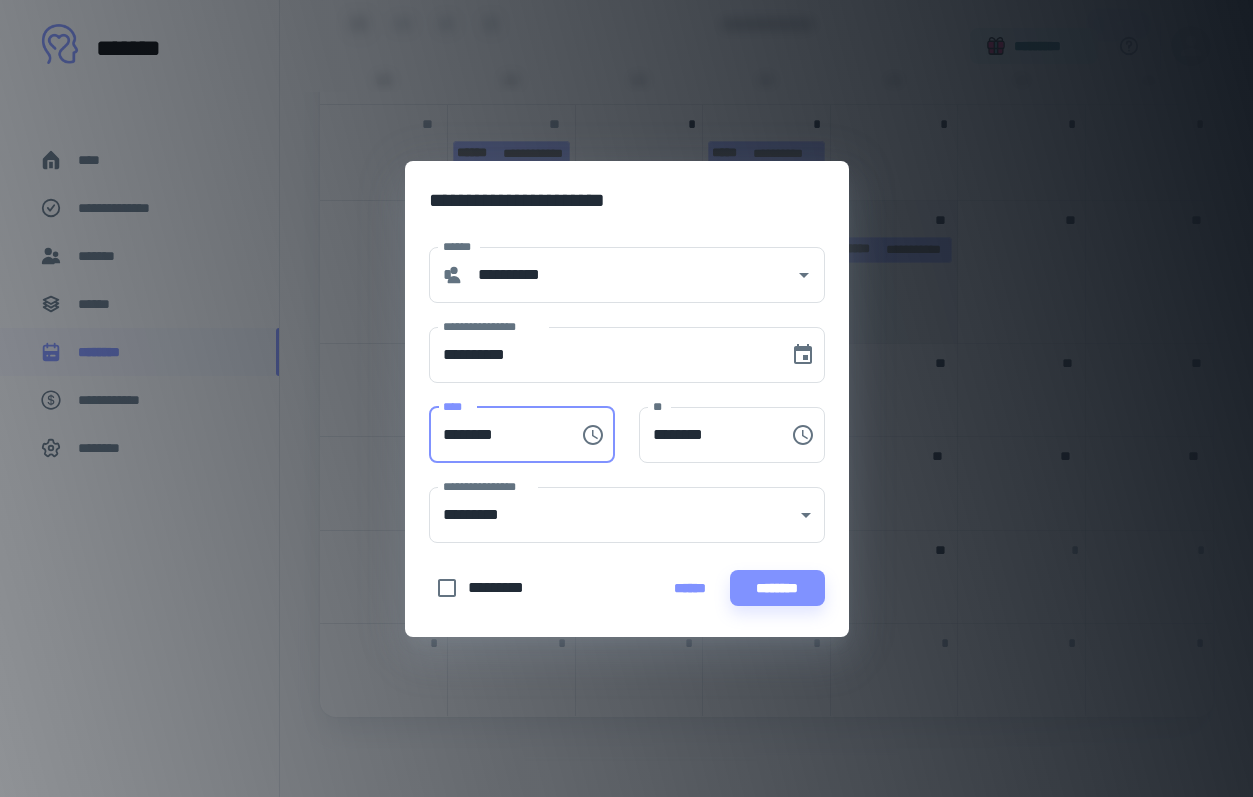 type on "********" 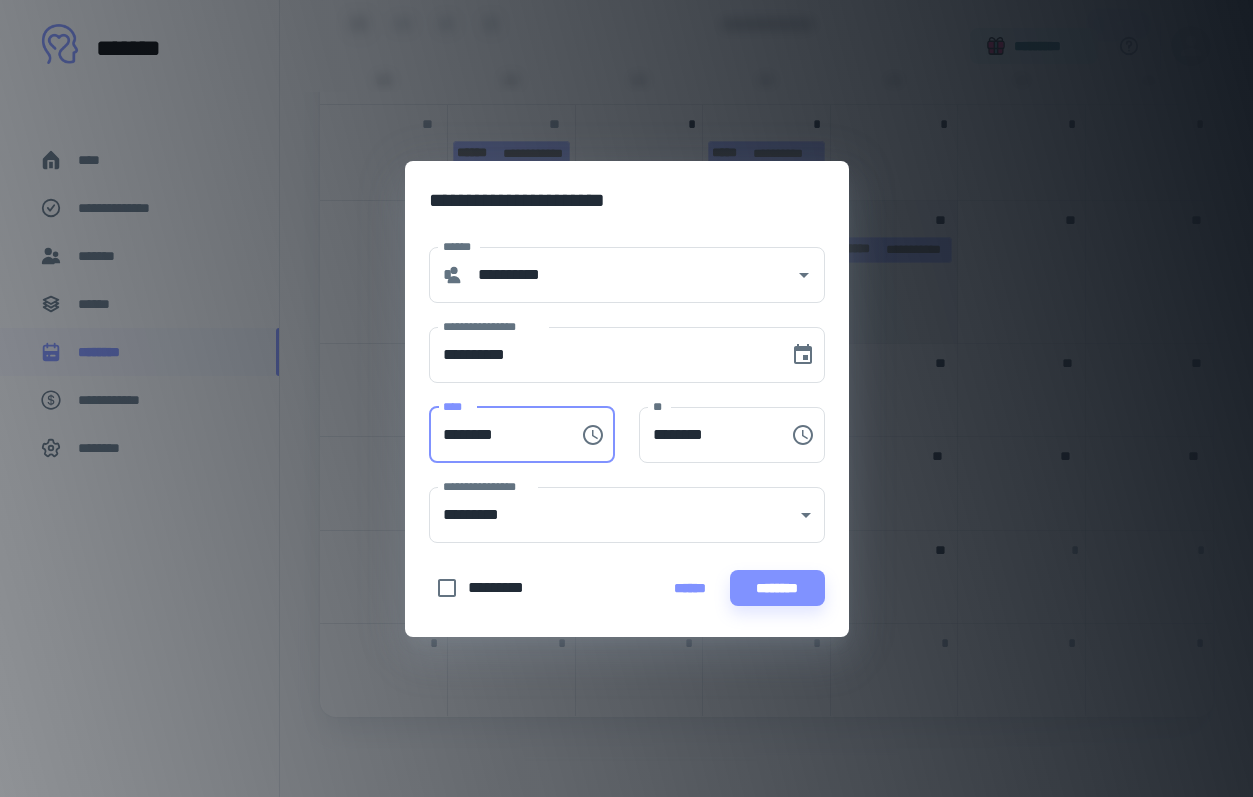 type on "********" 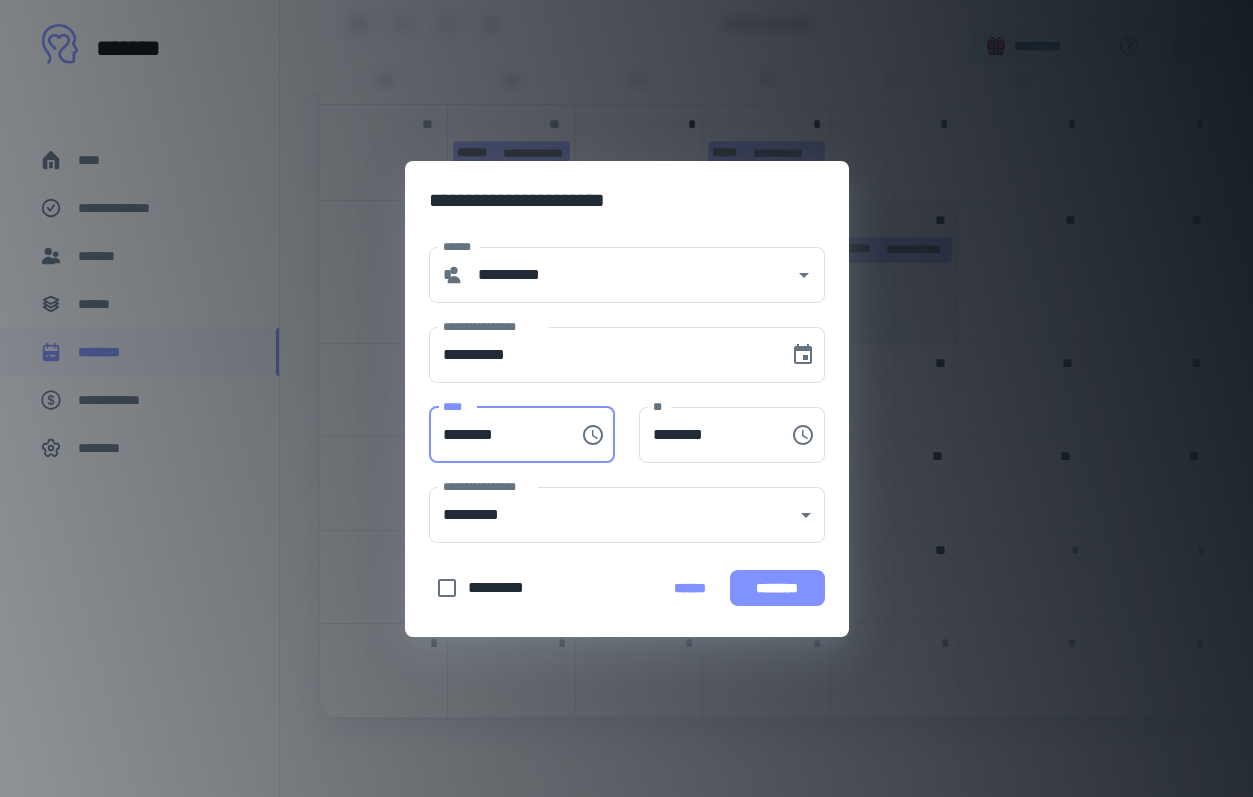 type on "********" 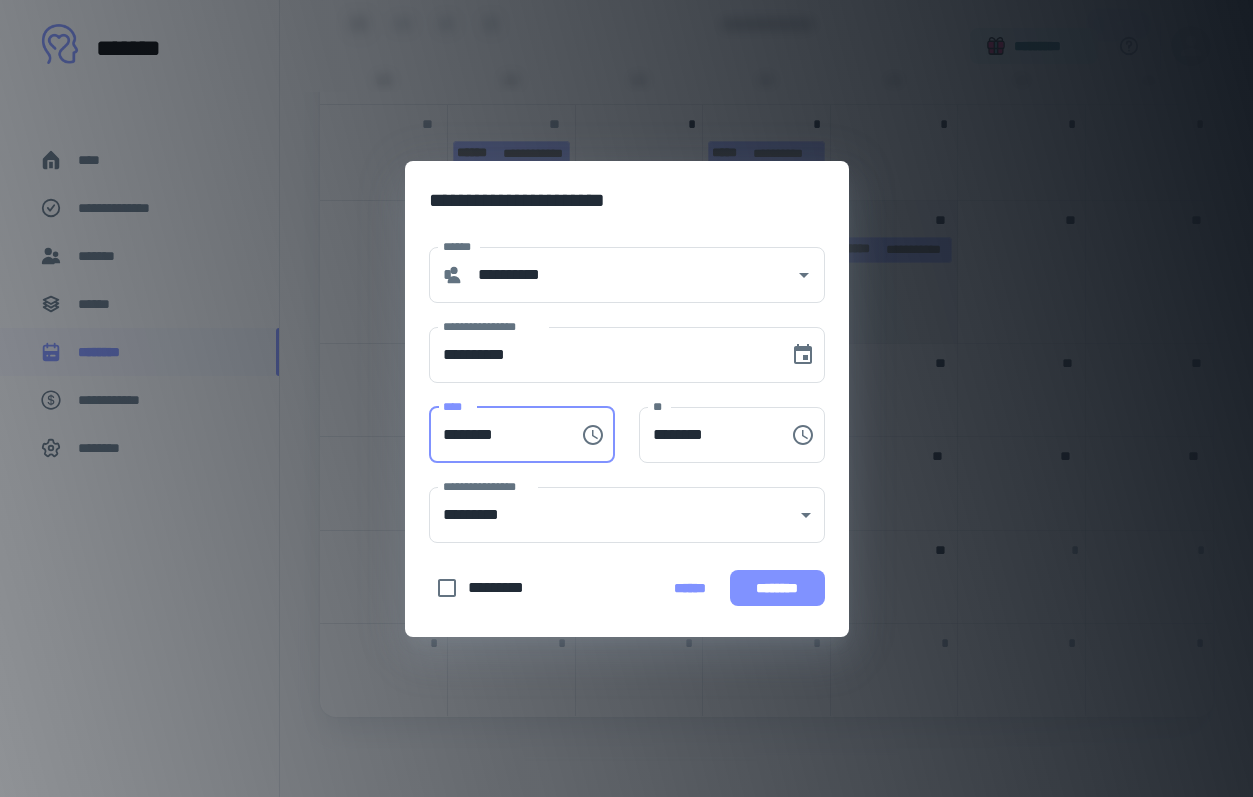 click on "********" at bounding box center [777, 588] 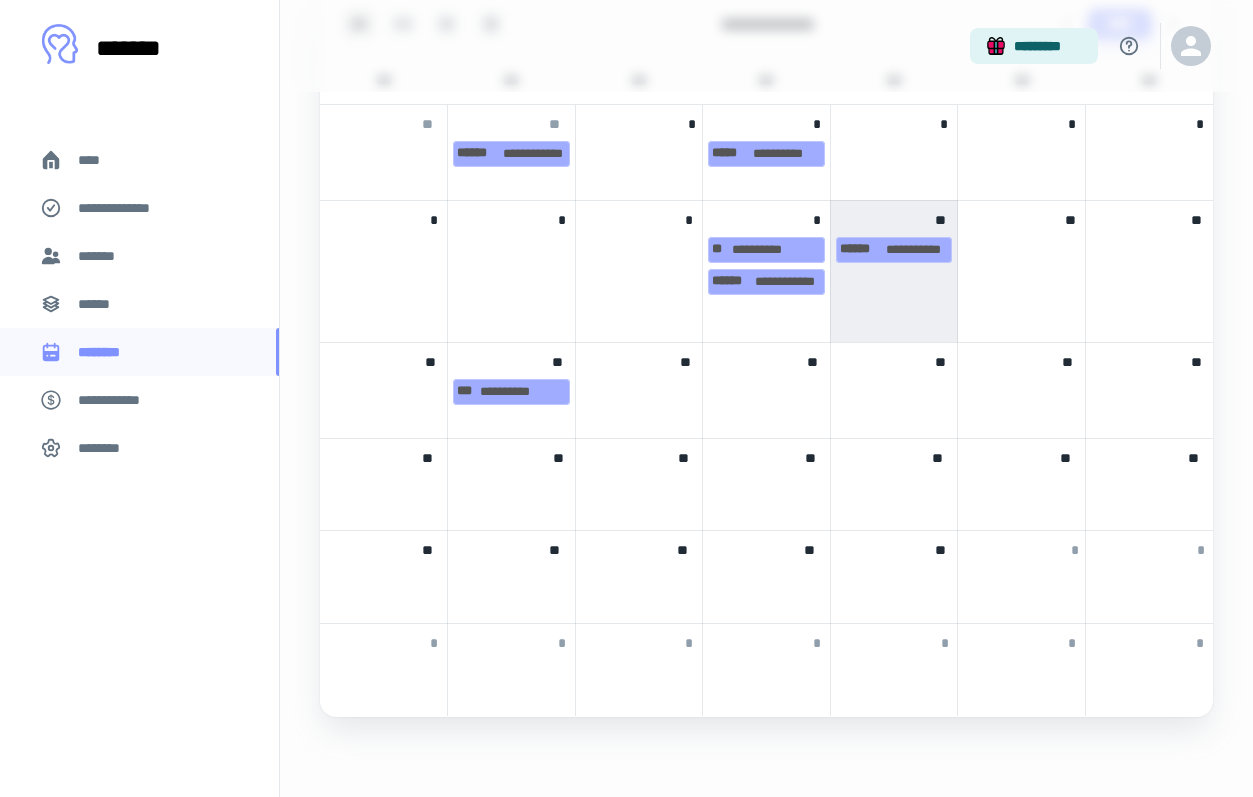 click at bounding box center (639, 390) 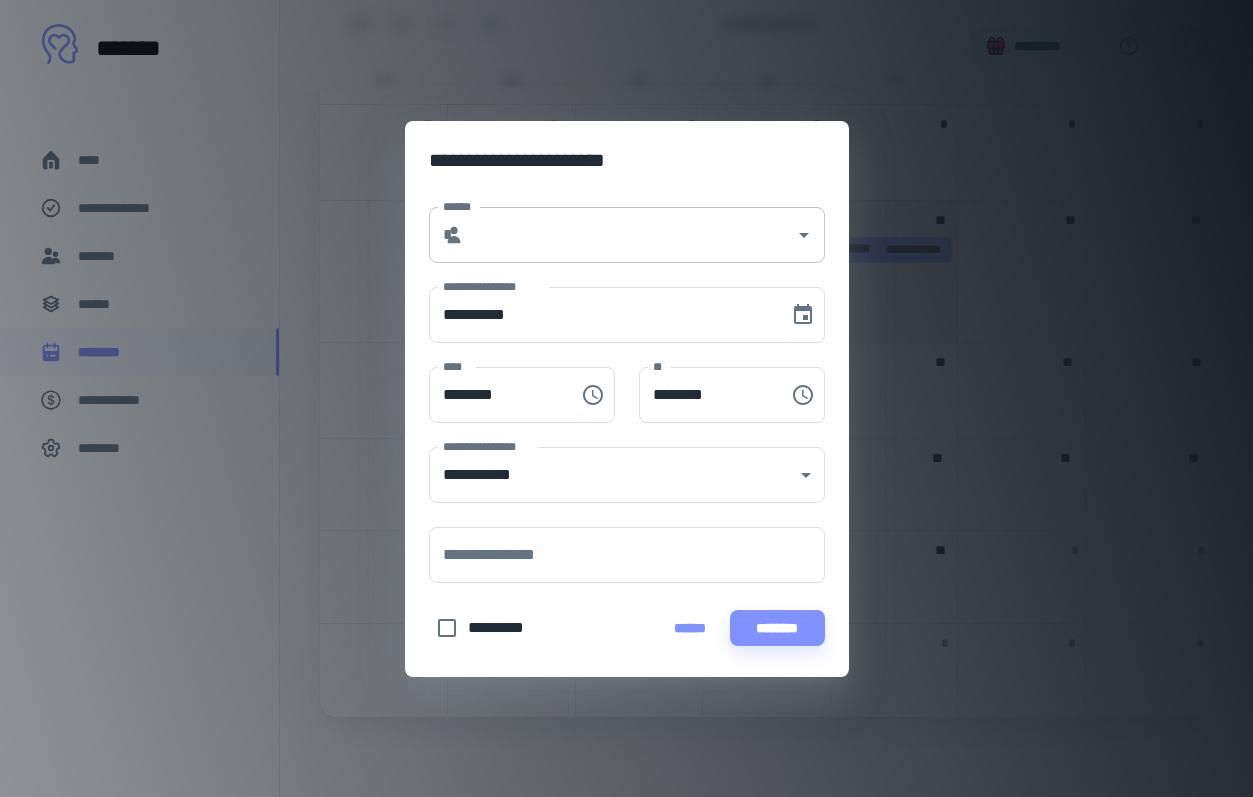 click on "******" at bounding box center [629, 235] 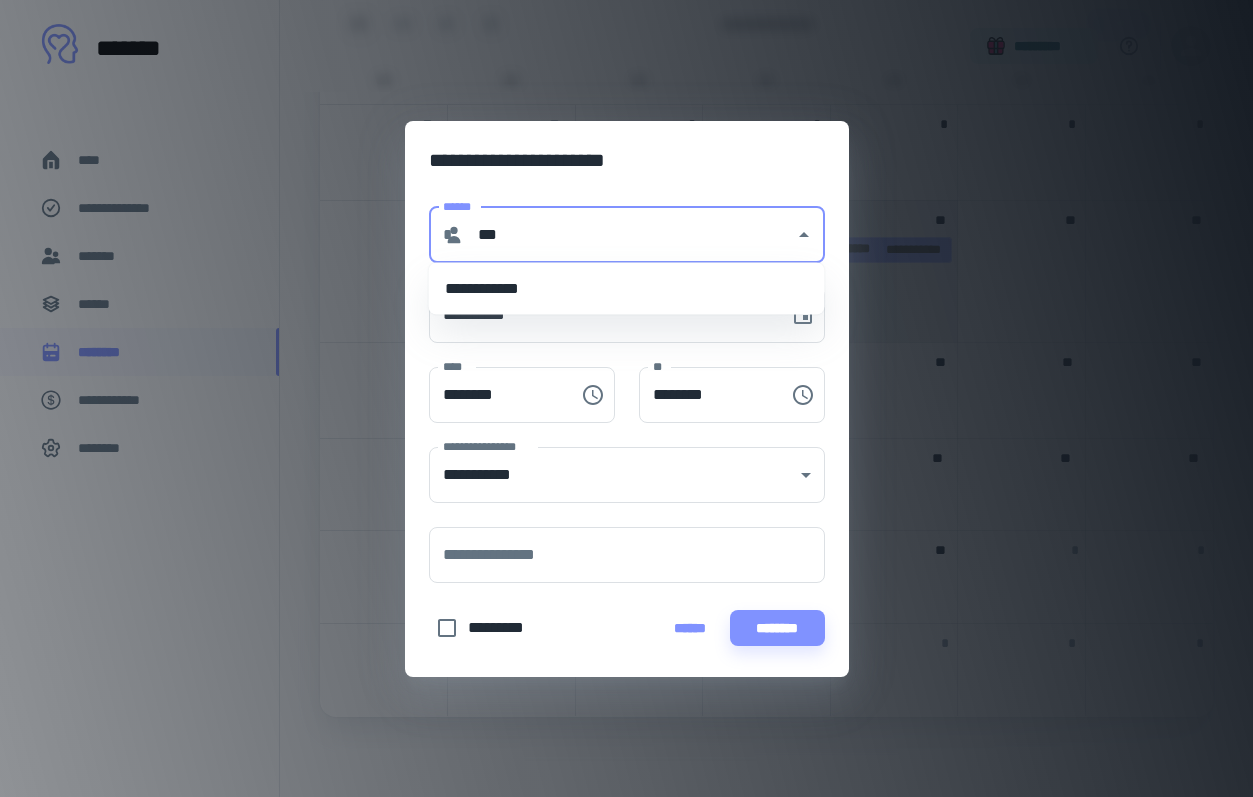 click on "**********" at bounding box center (627, 289) 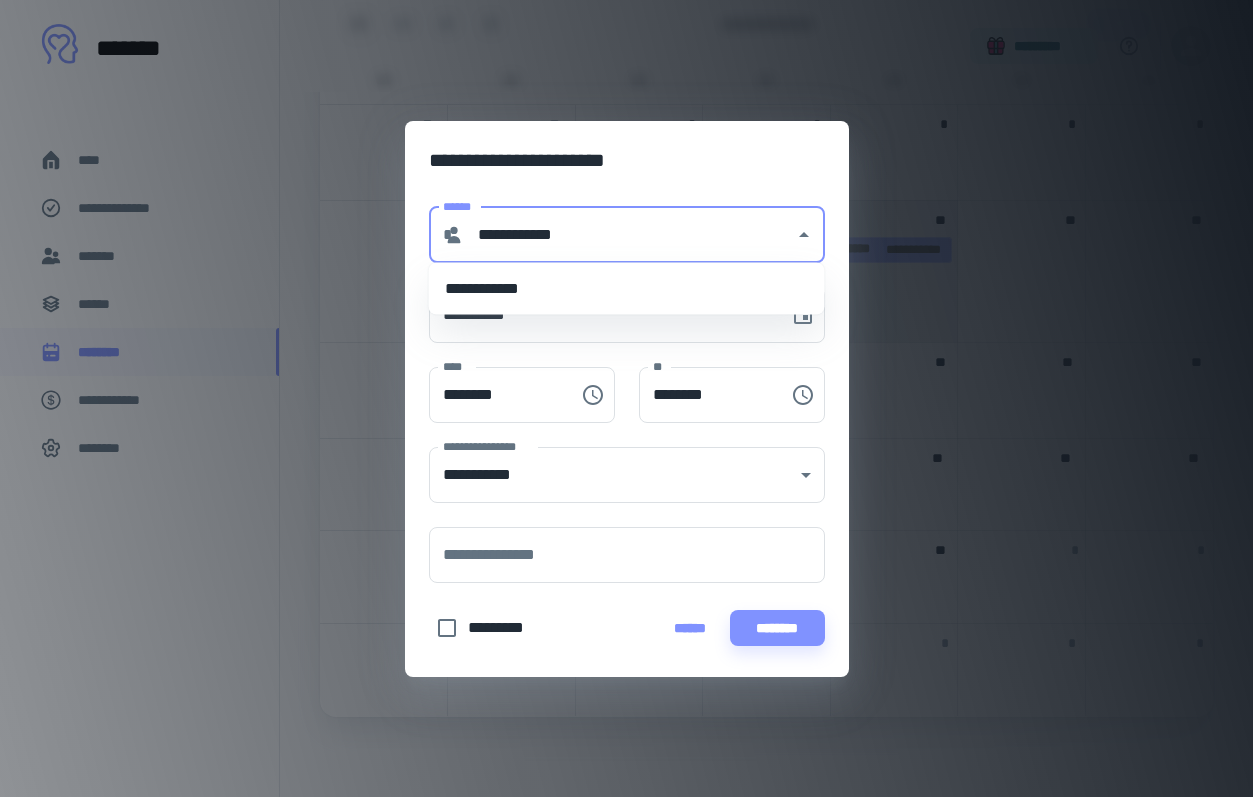 type on "********" 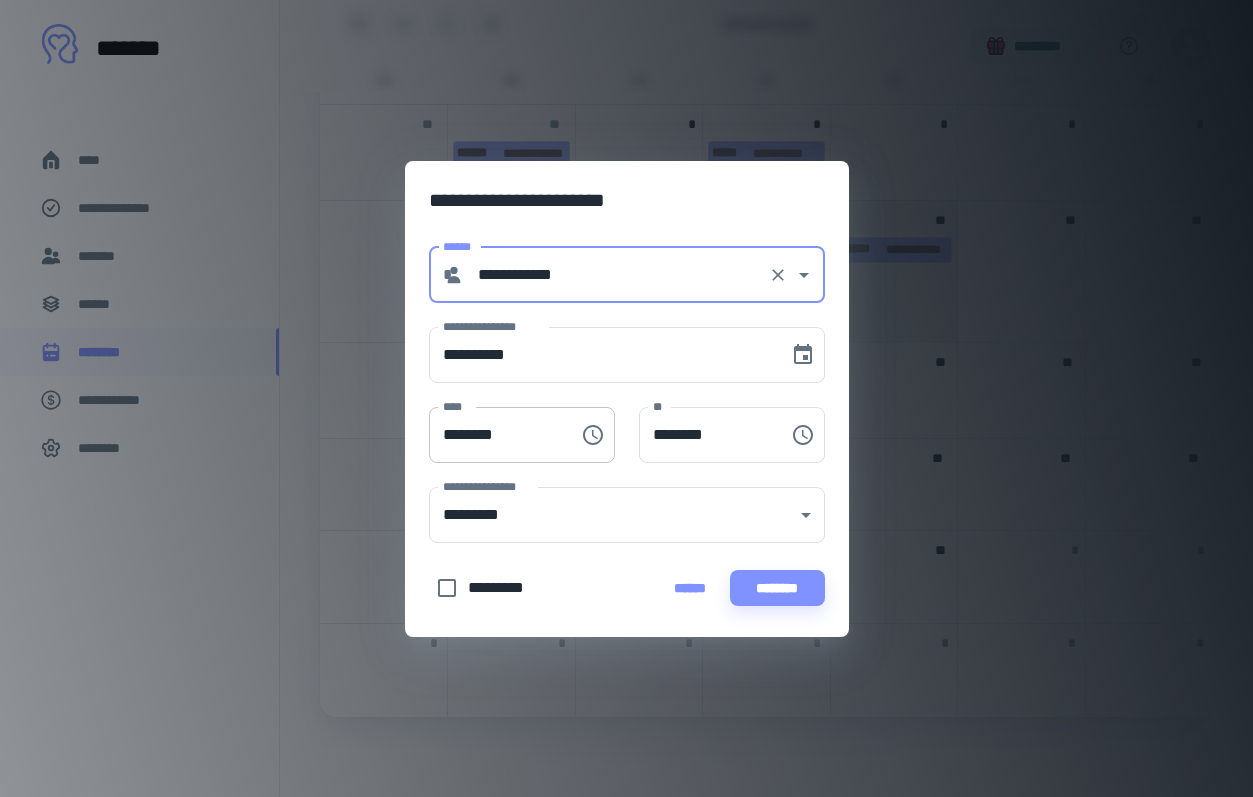 type on "**********" 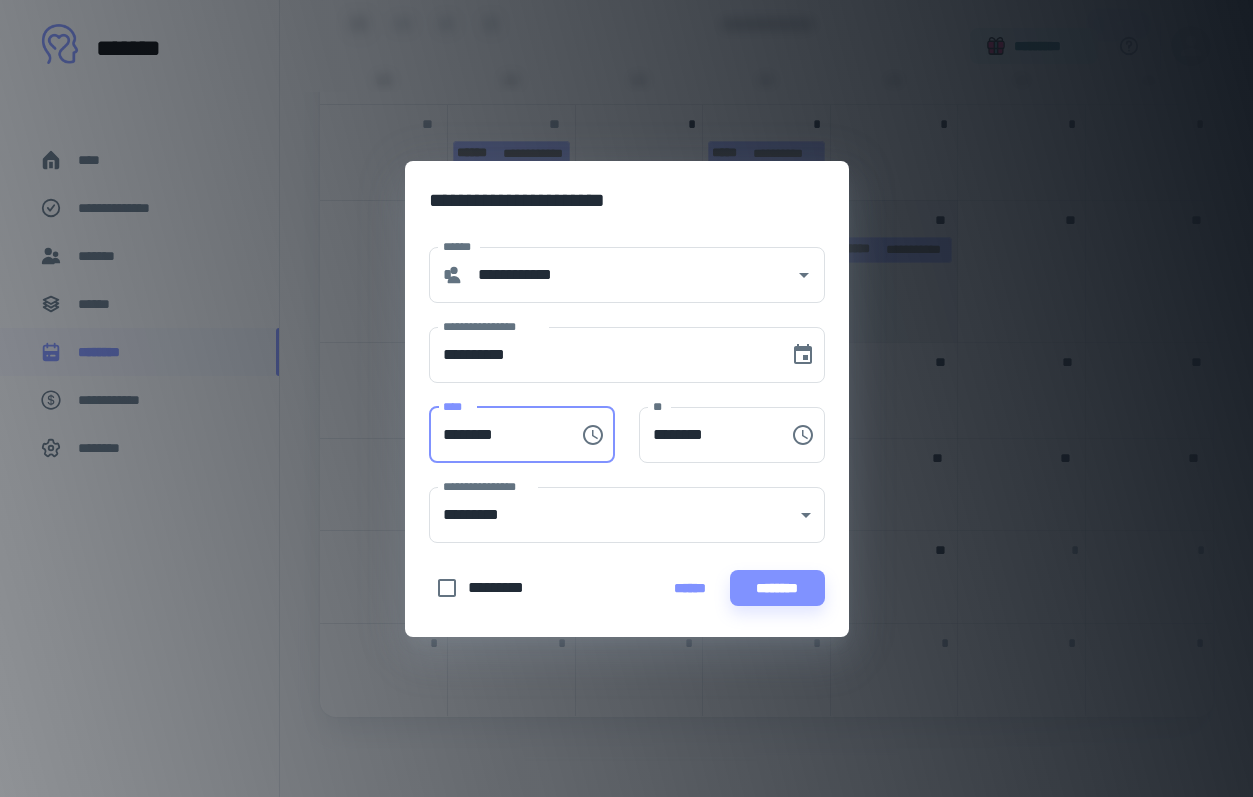 click on "********" at bounding box center (497, 435) 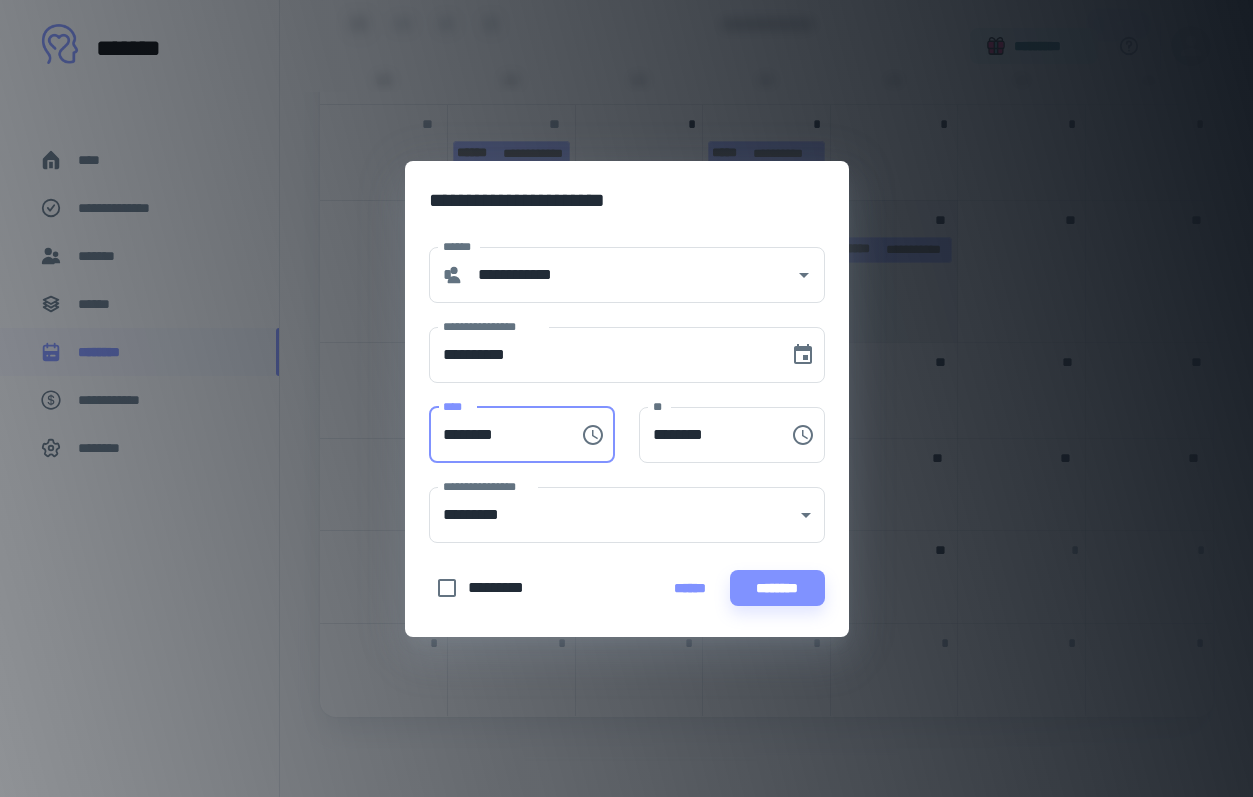 type on "********" 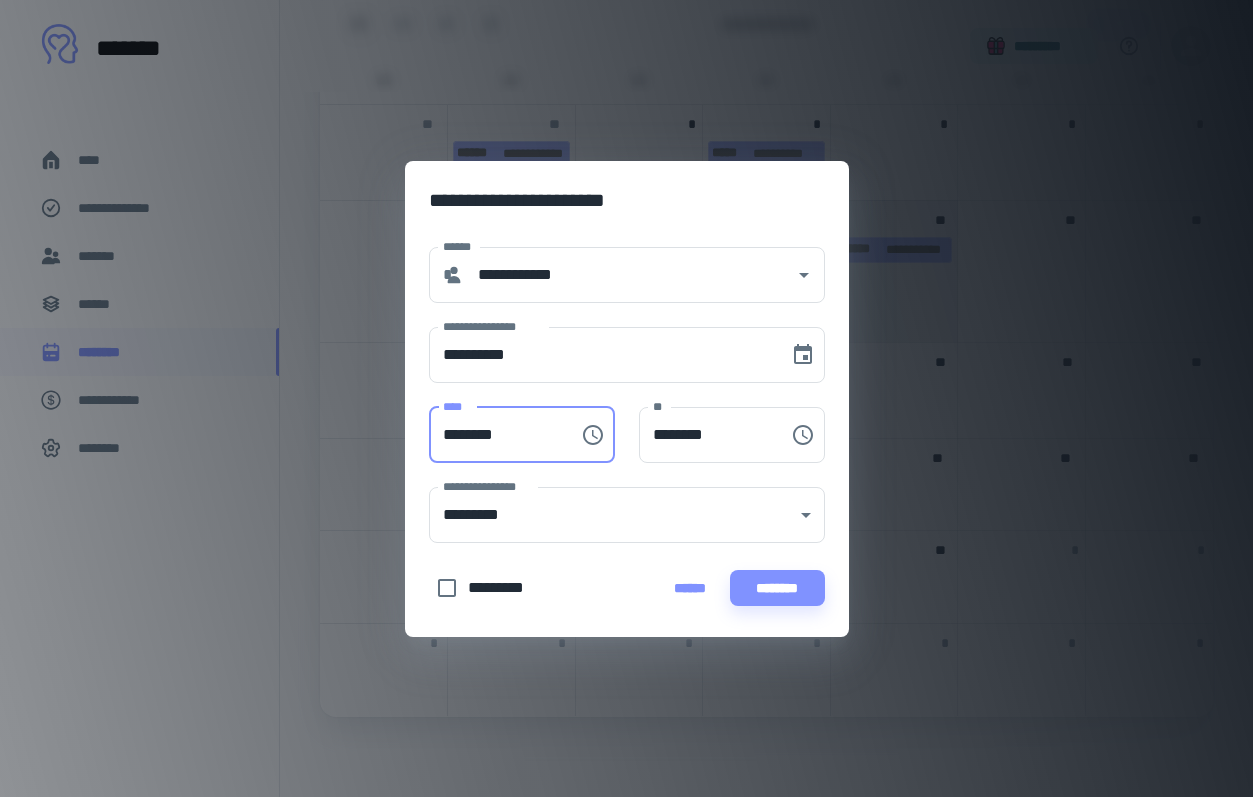 type on "********" 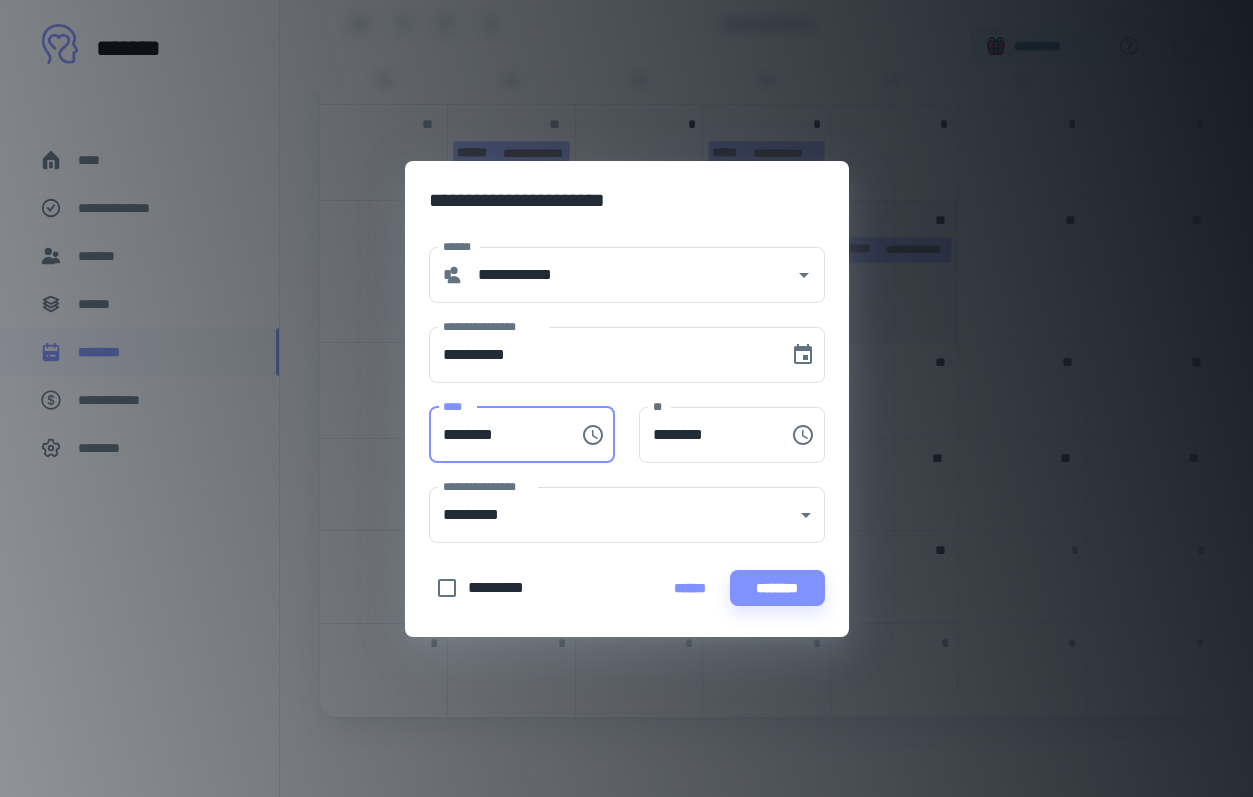 type on "********" 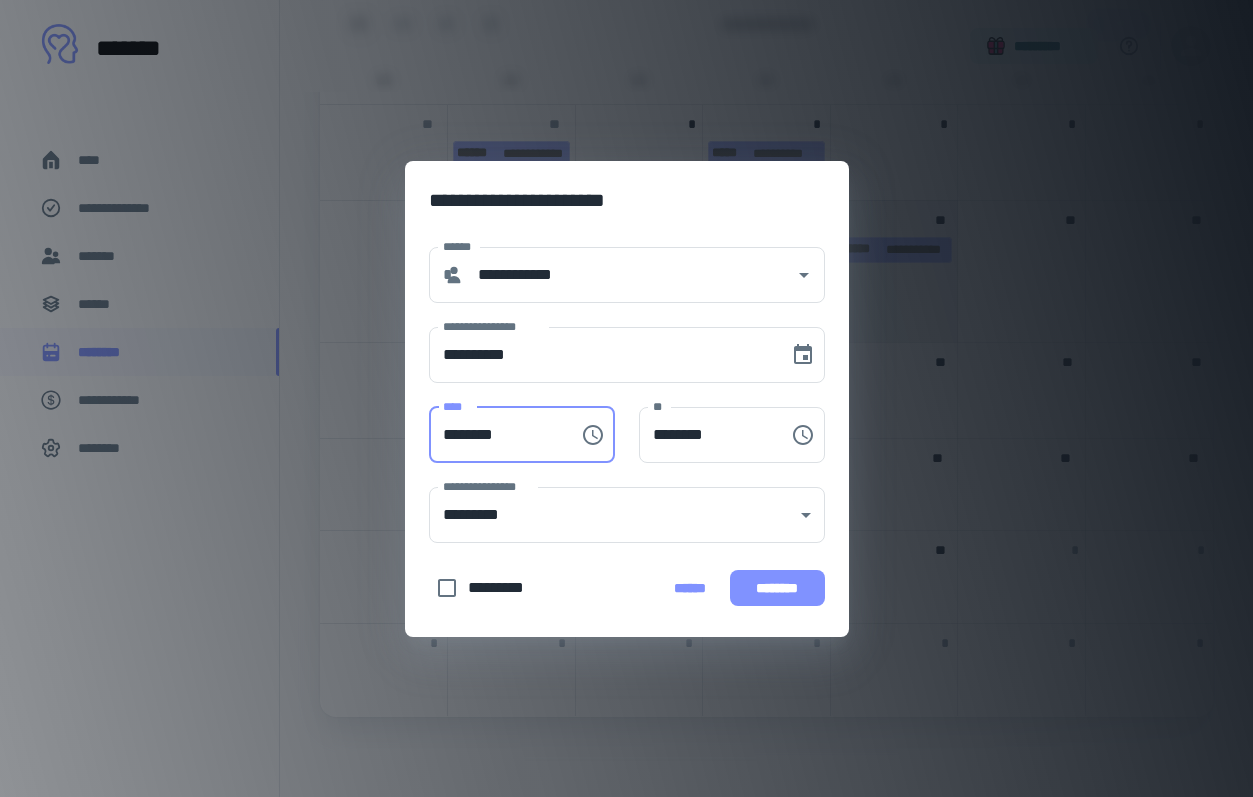 type on "********" 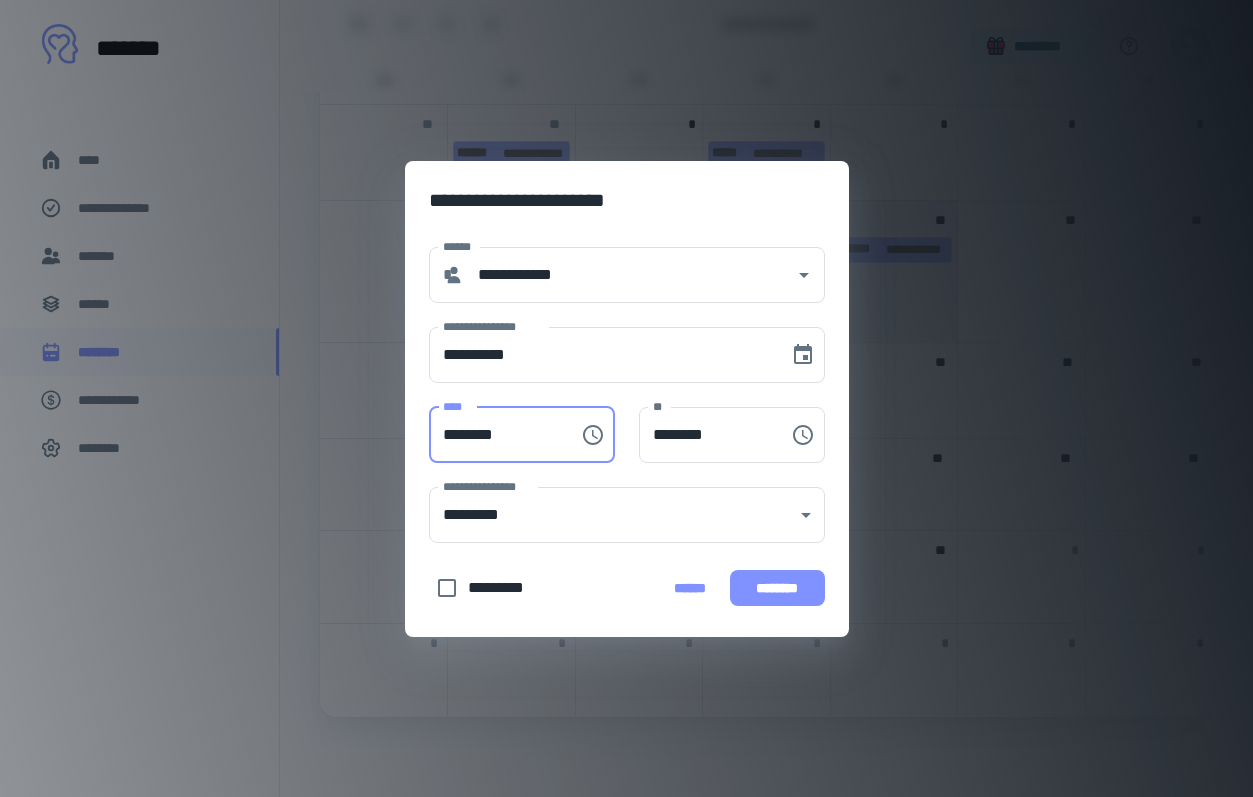 click on "********" at bounding box center [777, 588] 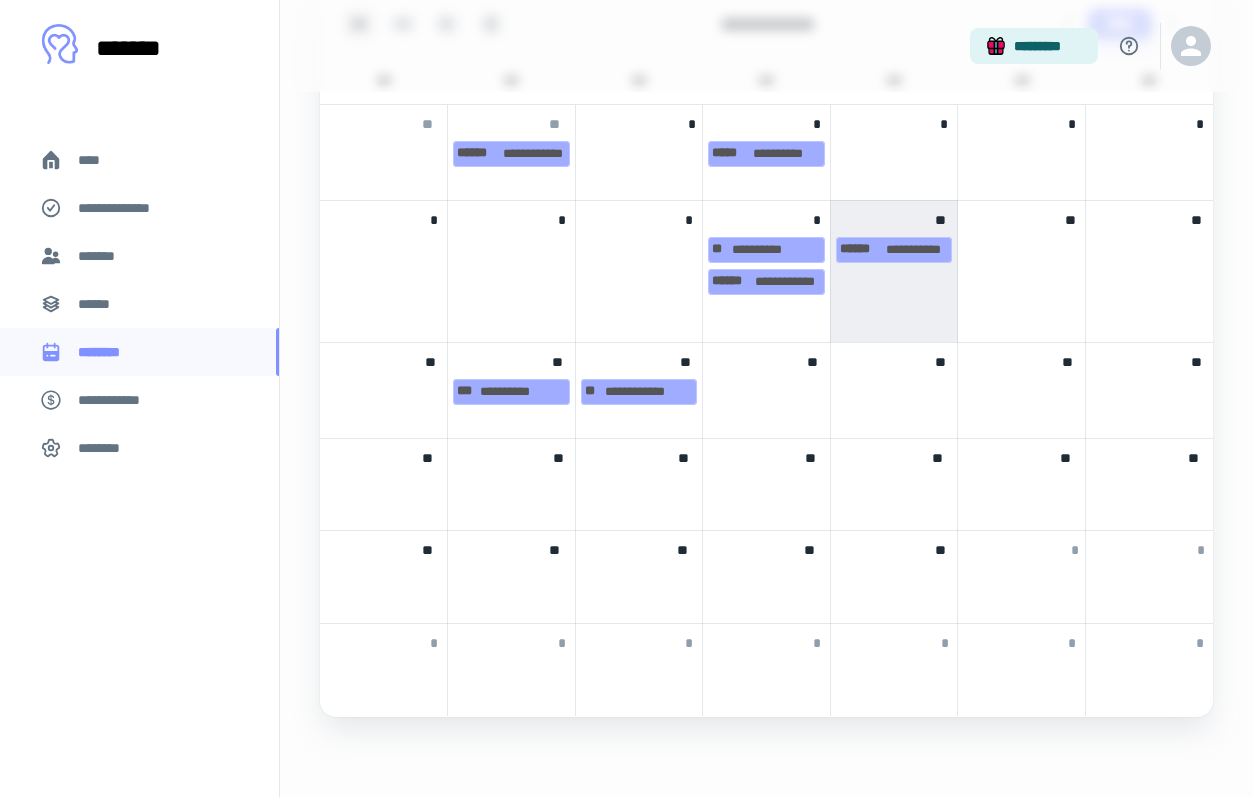click at bounding box center [894, 486] 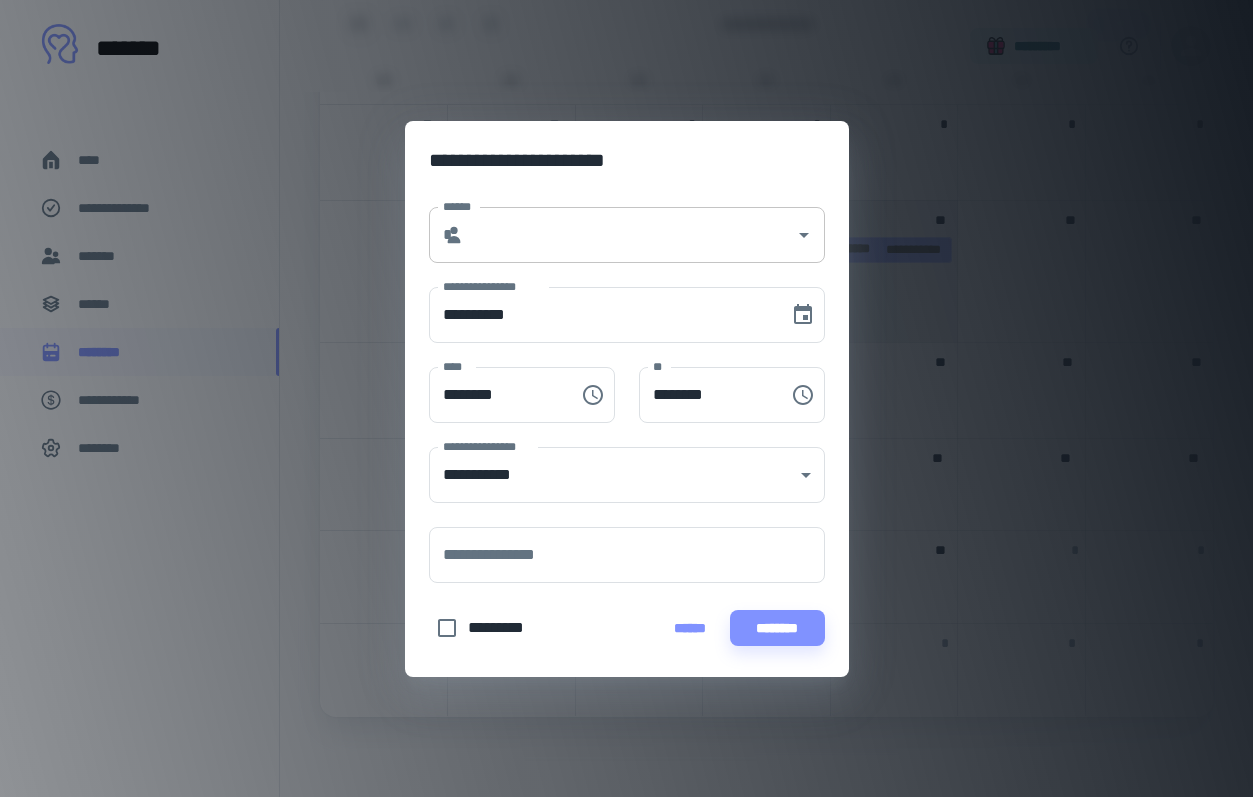 click on "******" at bounding box center (629, 235) 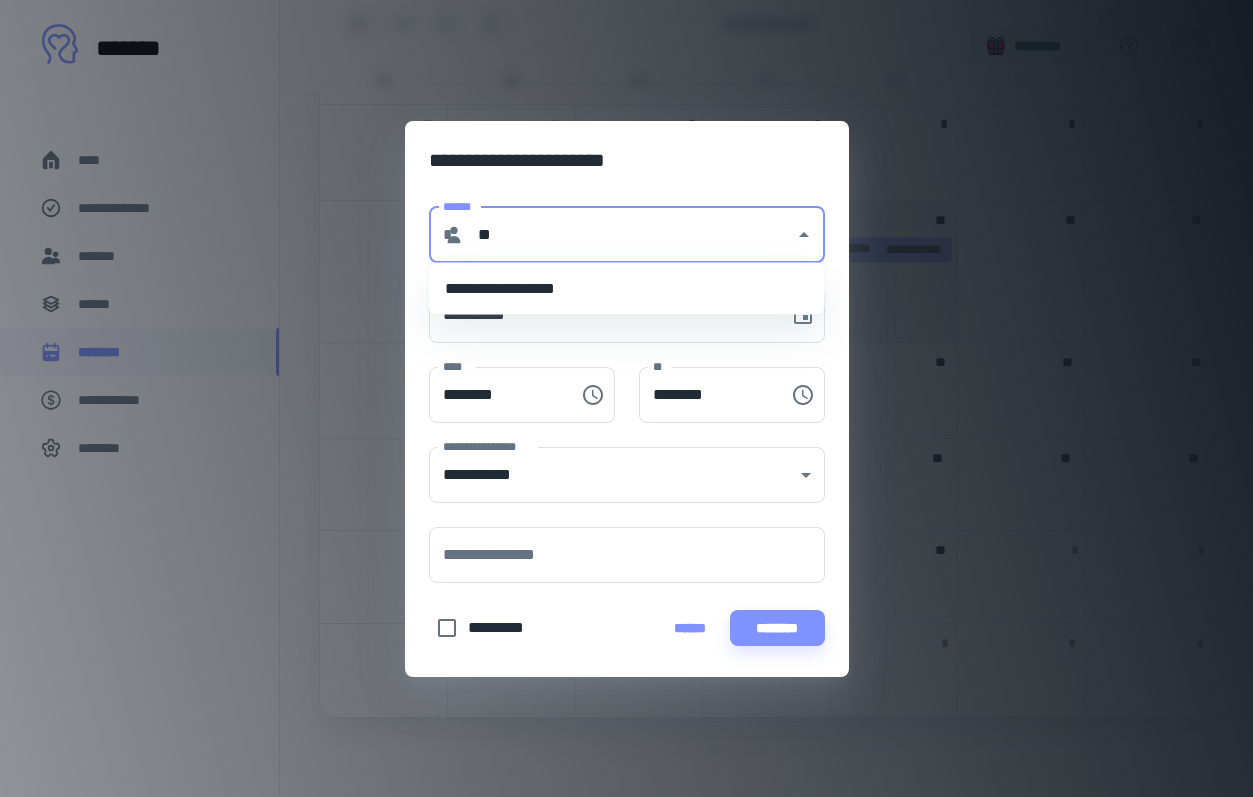 click on "**********" at bounding box center [627, 289] 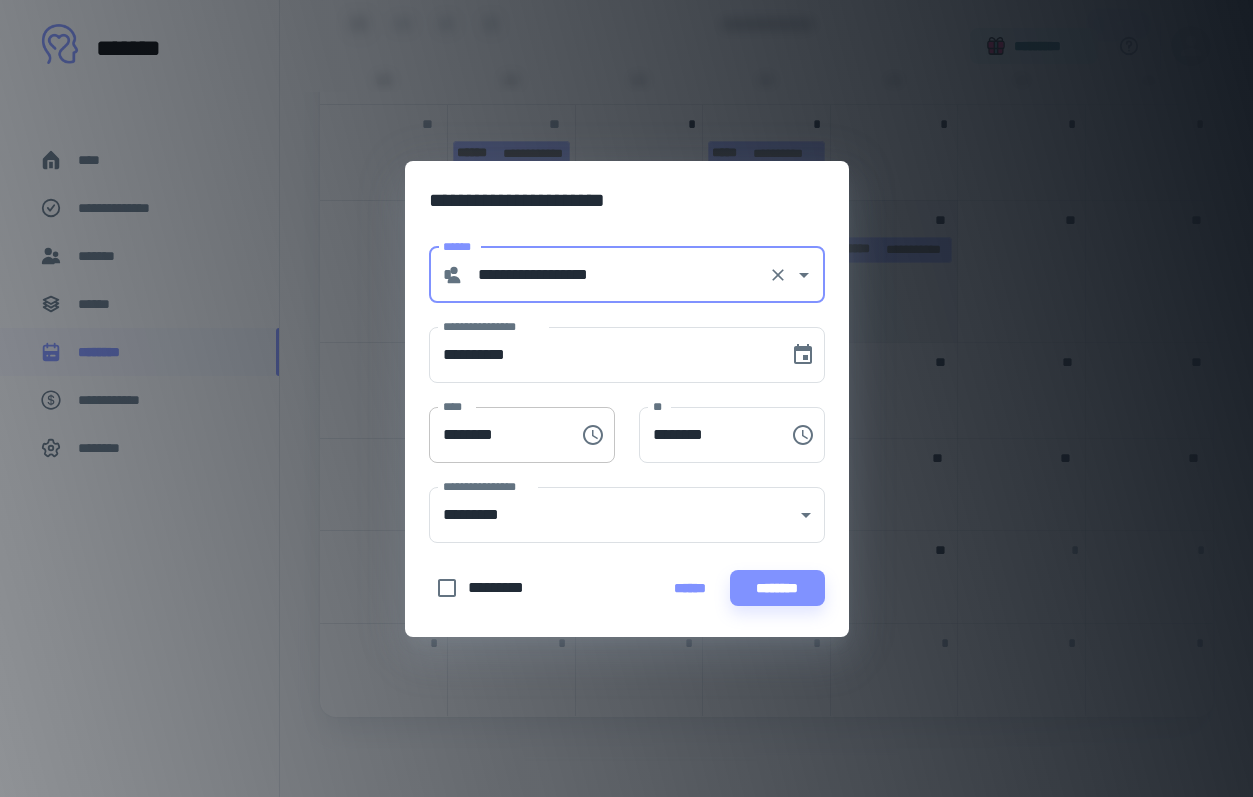 type on "**********" 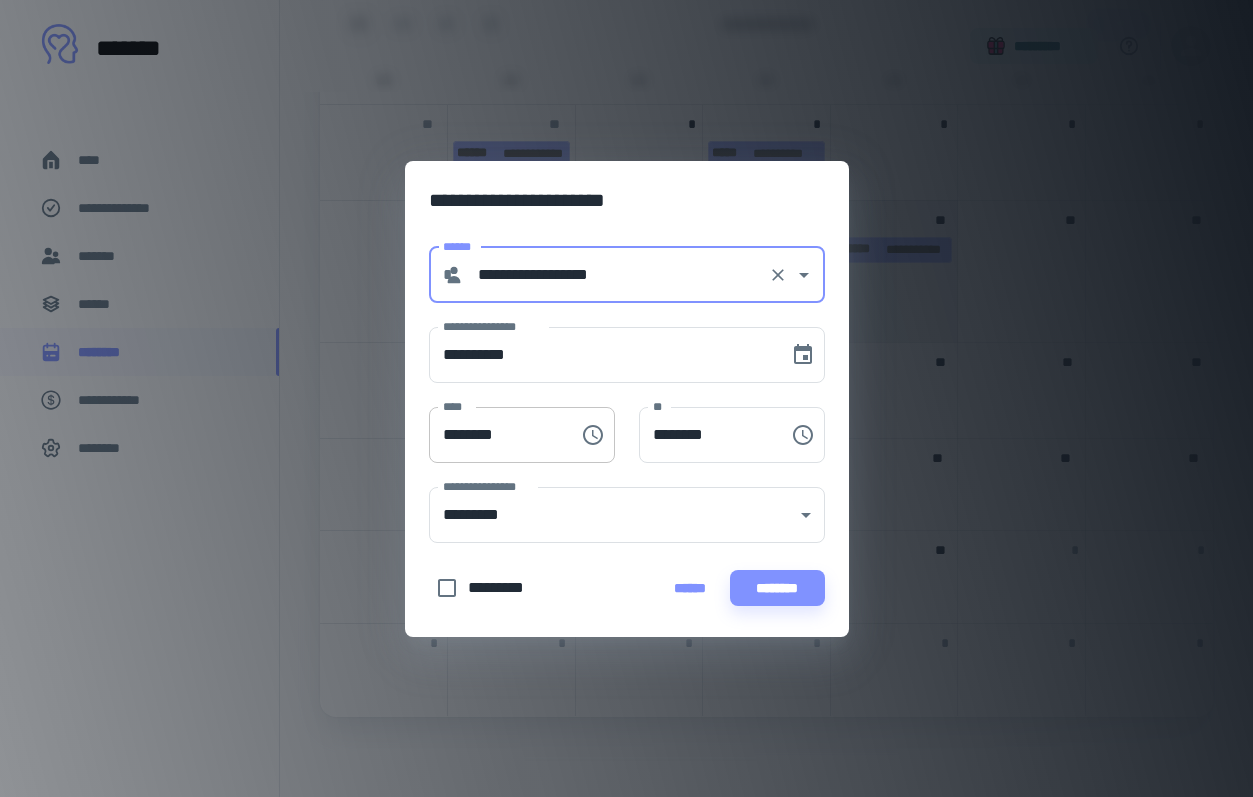 click on "********" at bounding box center (497, 435) 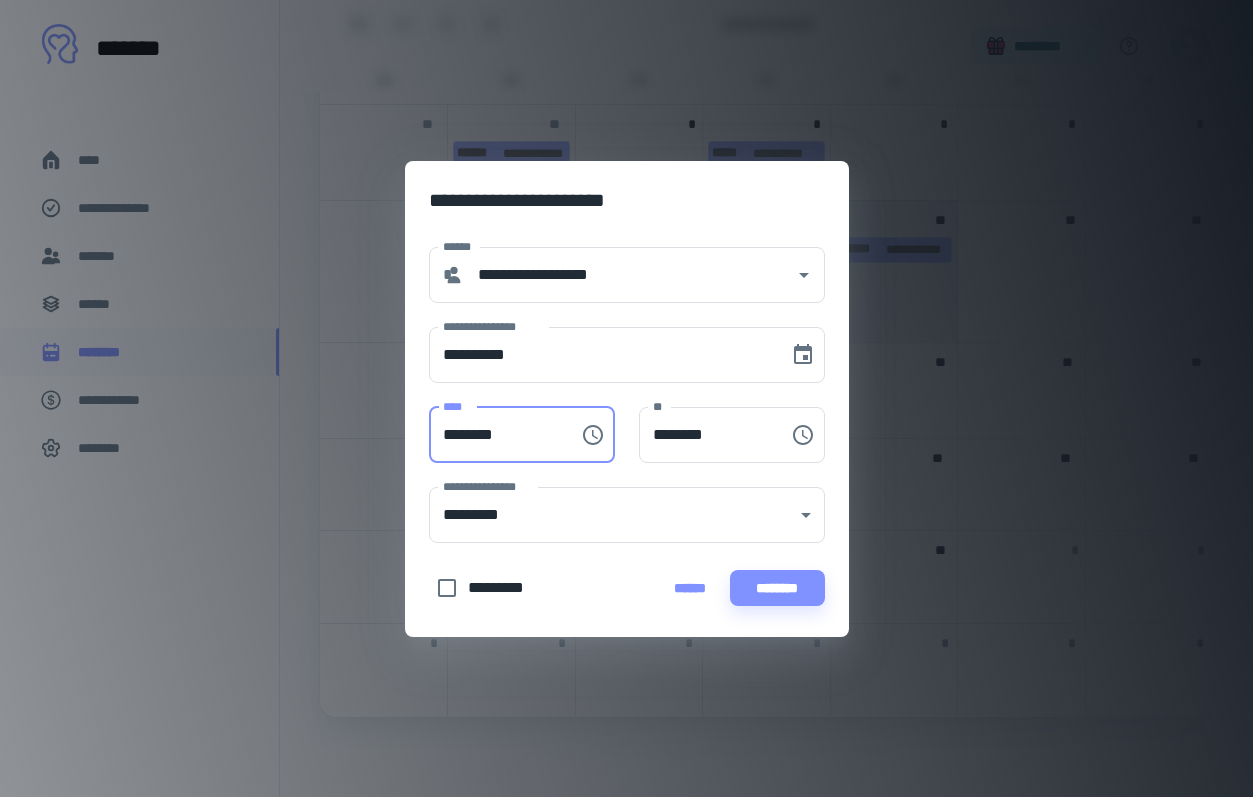 type on "********" 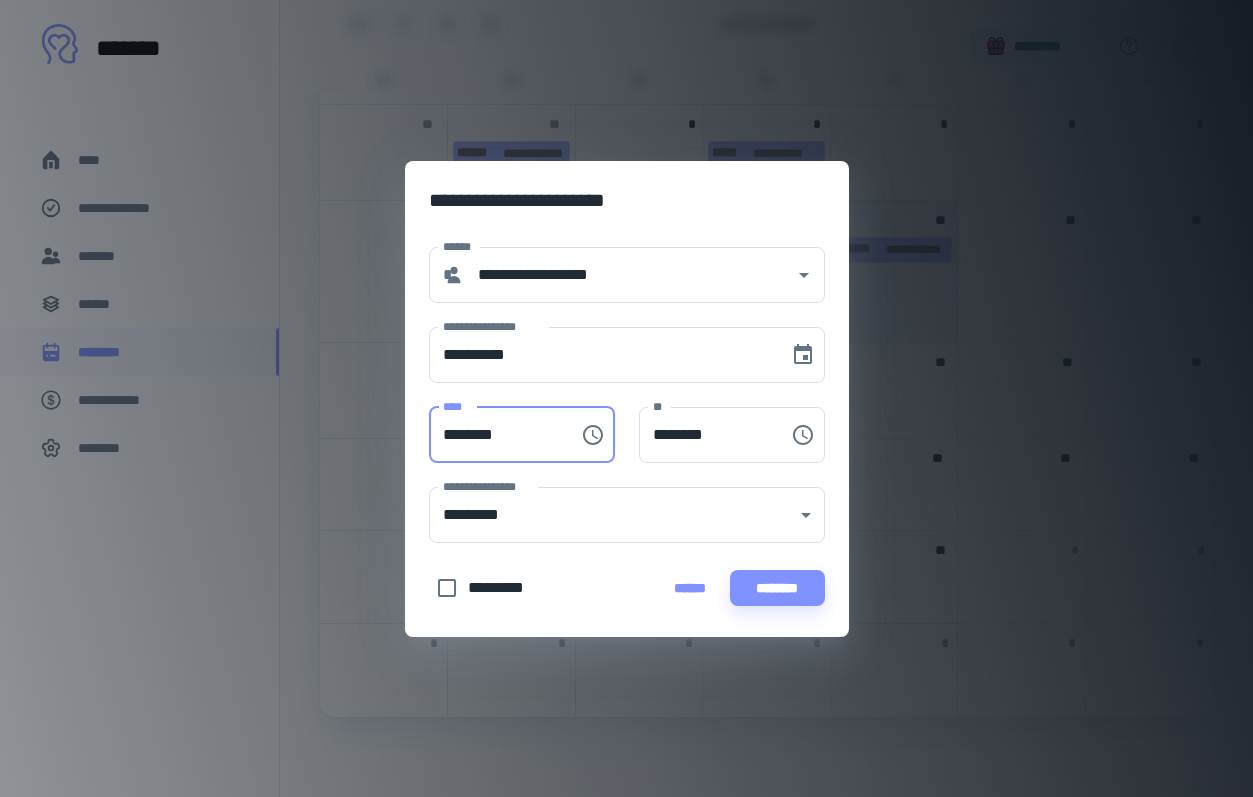 type on "********" 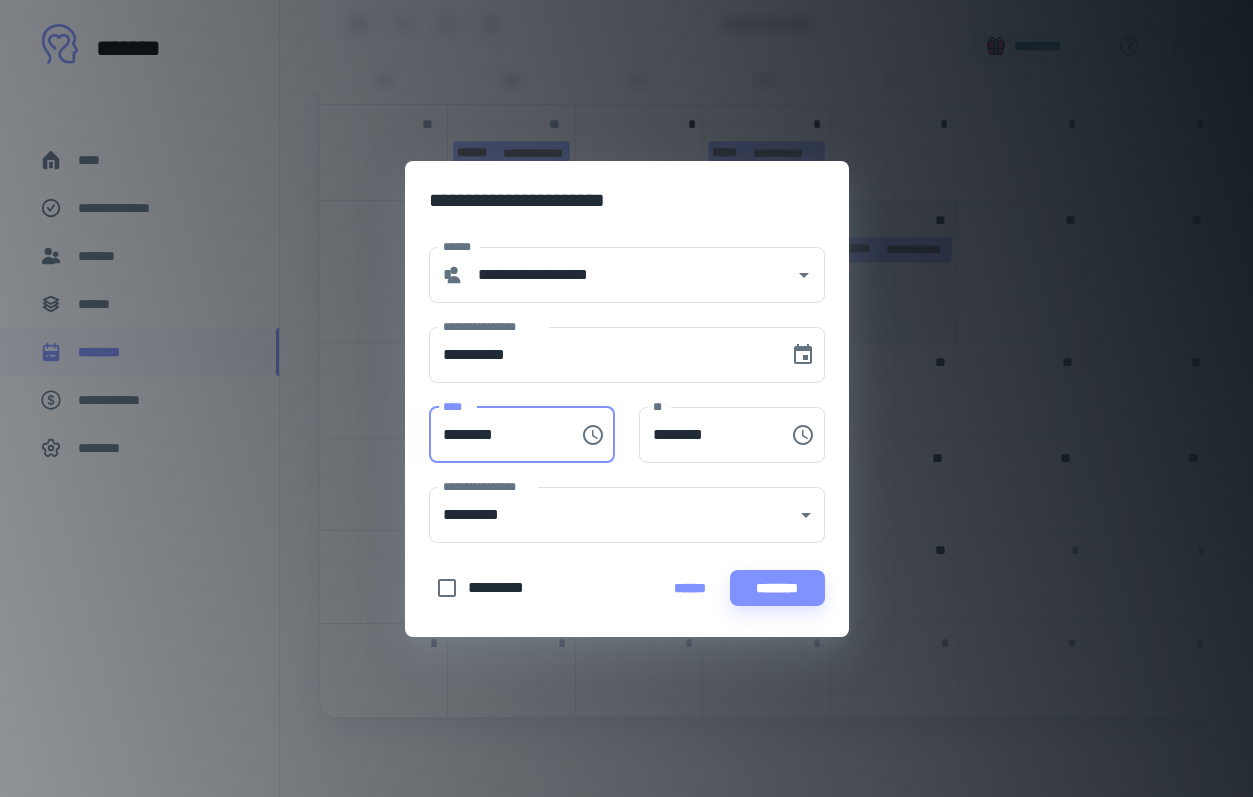 type on "********" 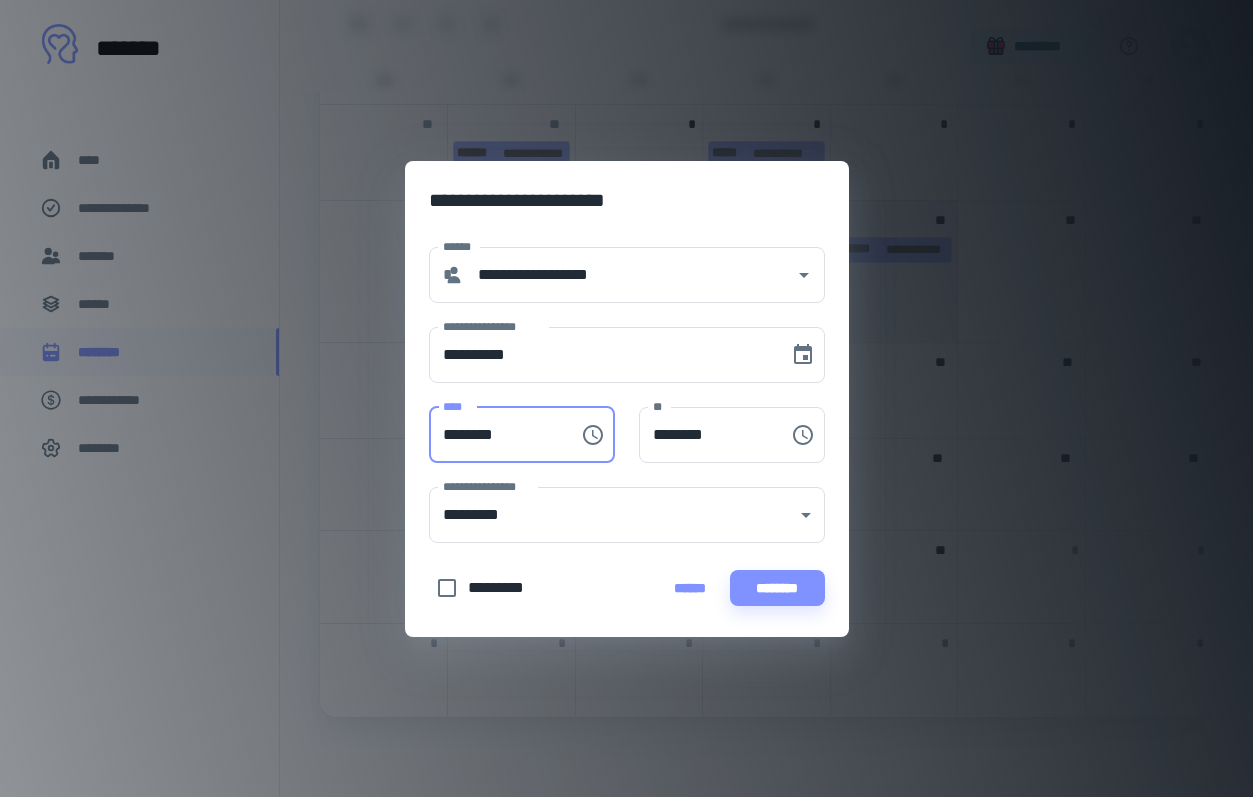 type on "********" 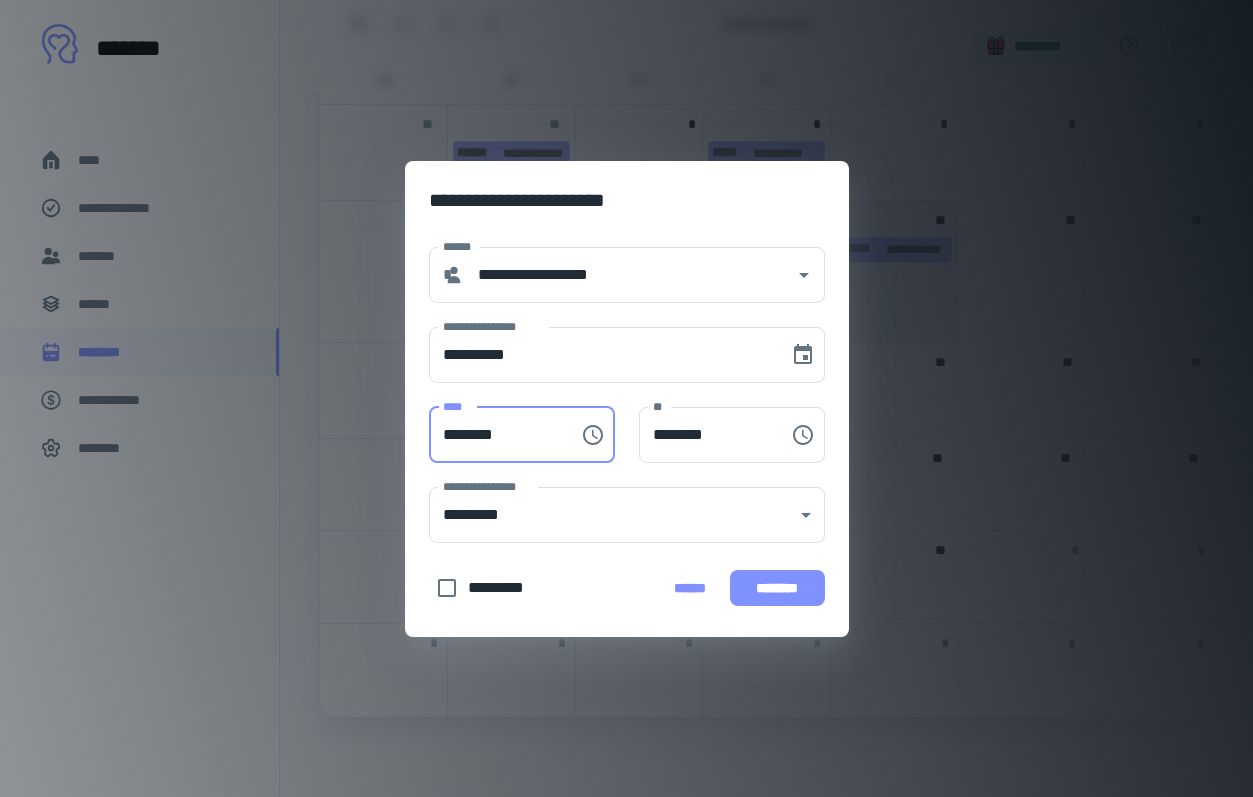 type on "********" 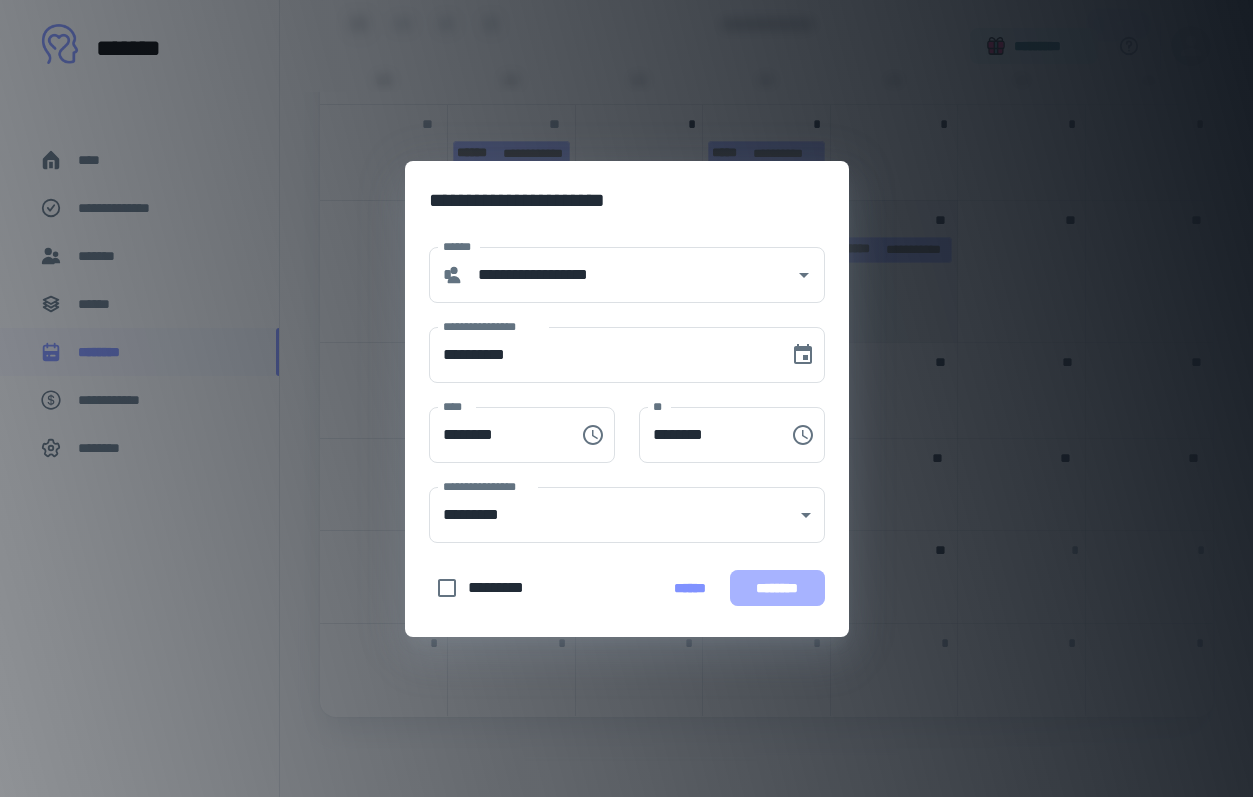 click on "********" at bounding box center [777, 588] 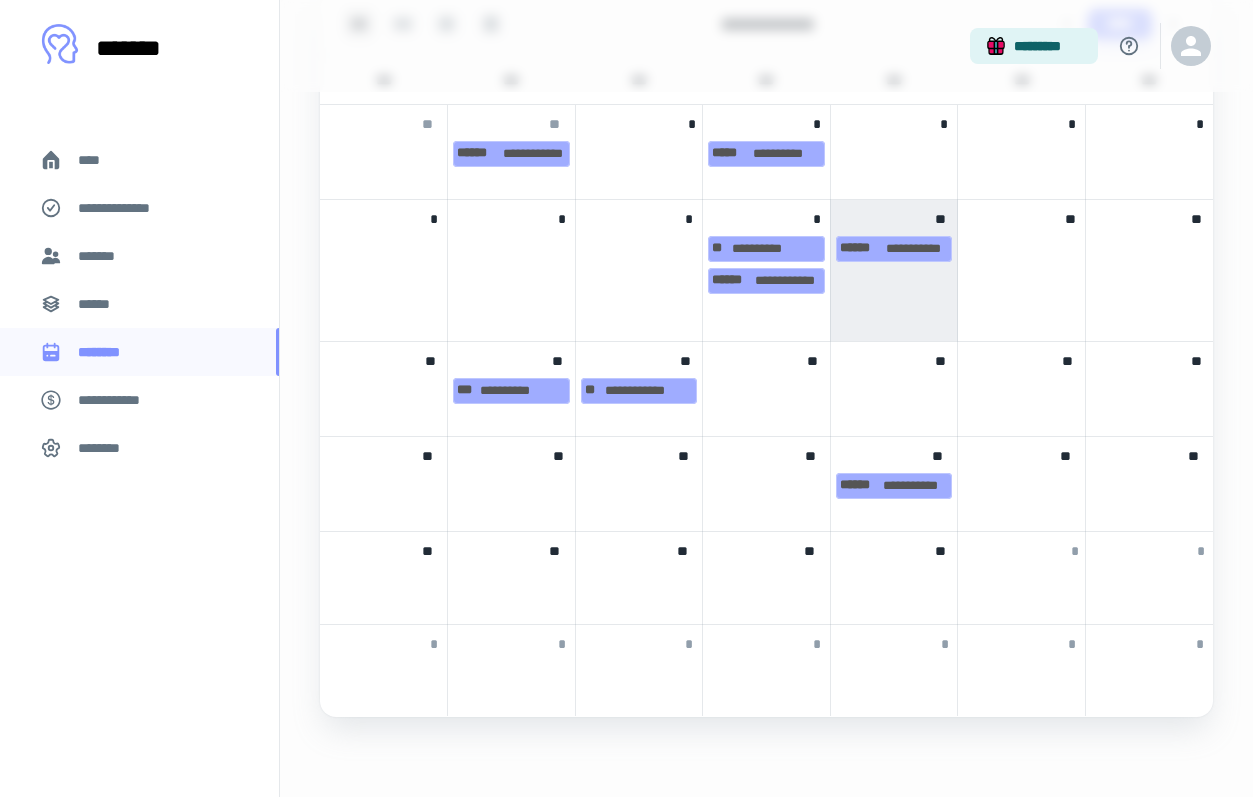 click on "****" at bounding box center [139, 160] 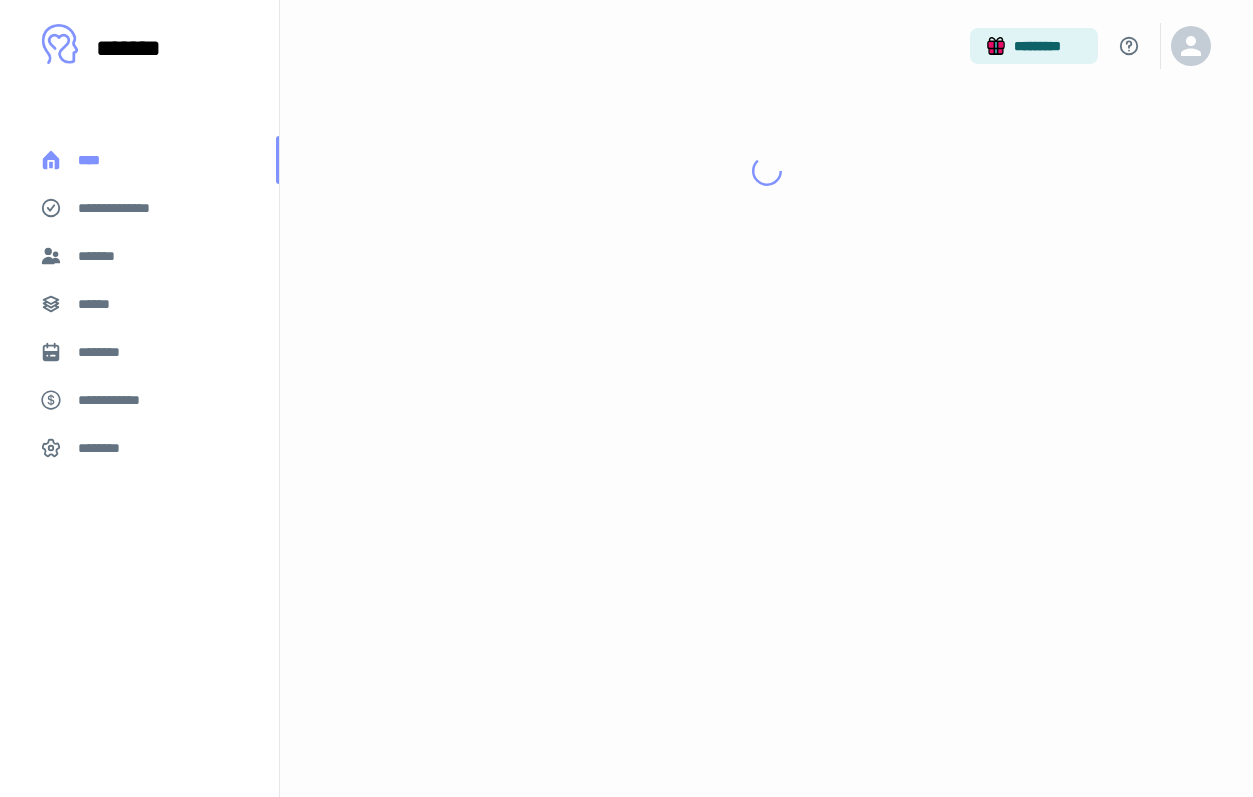 scroll, scrollTop: 0, scrollLeft: 0, axis: both 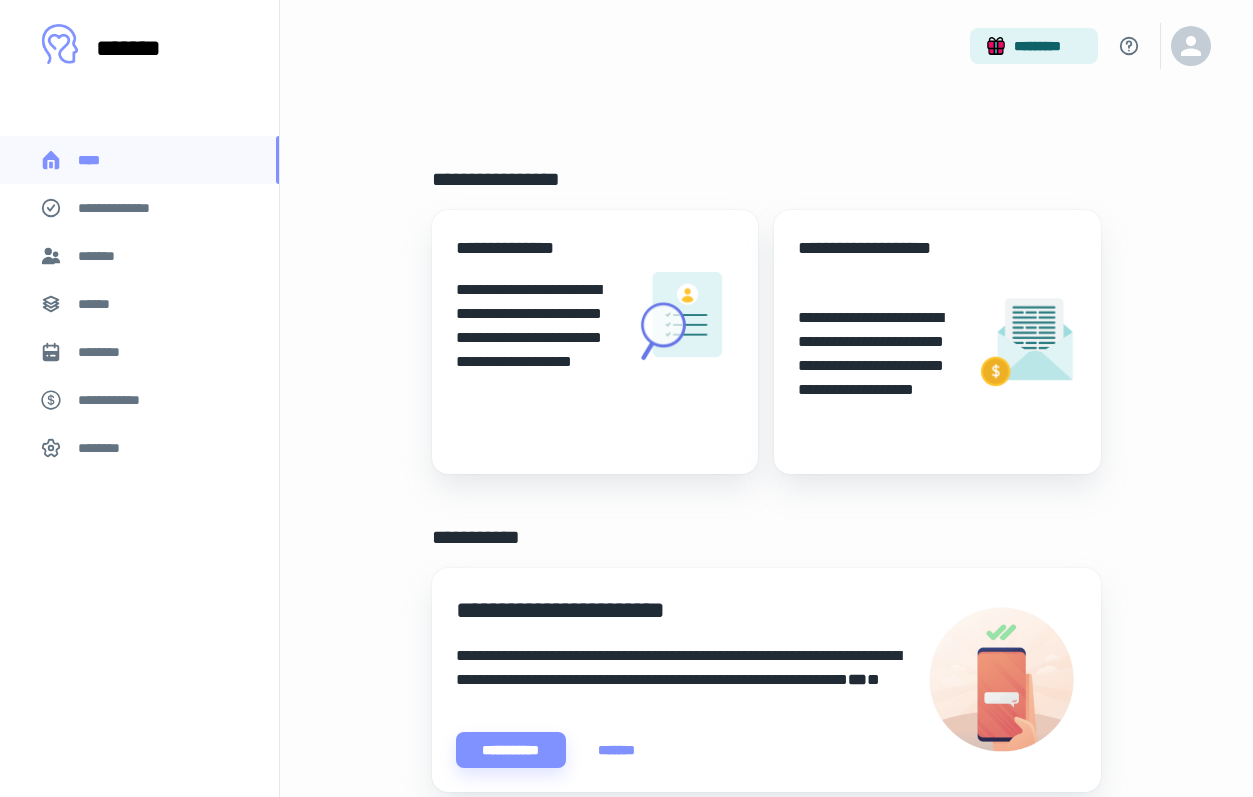 click on "**********" at bounding box center [127, 208] 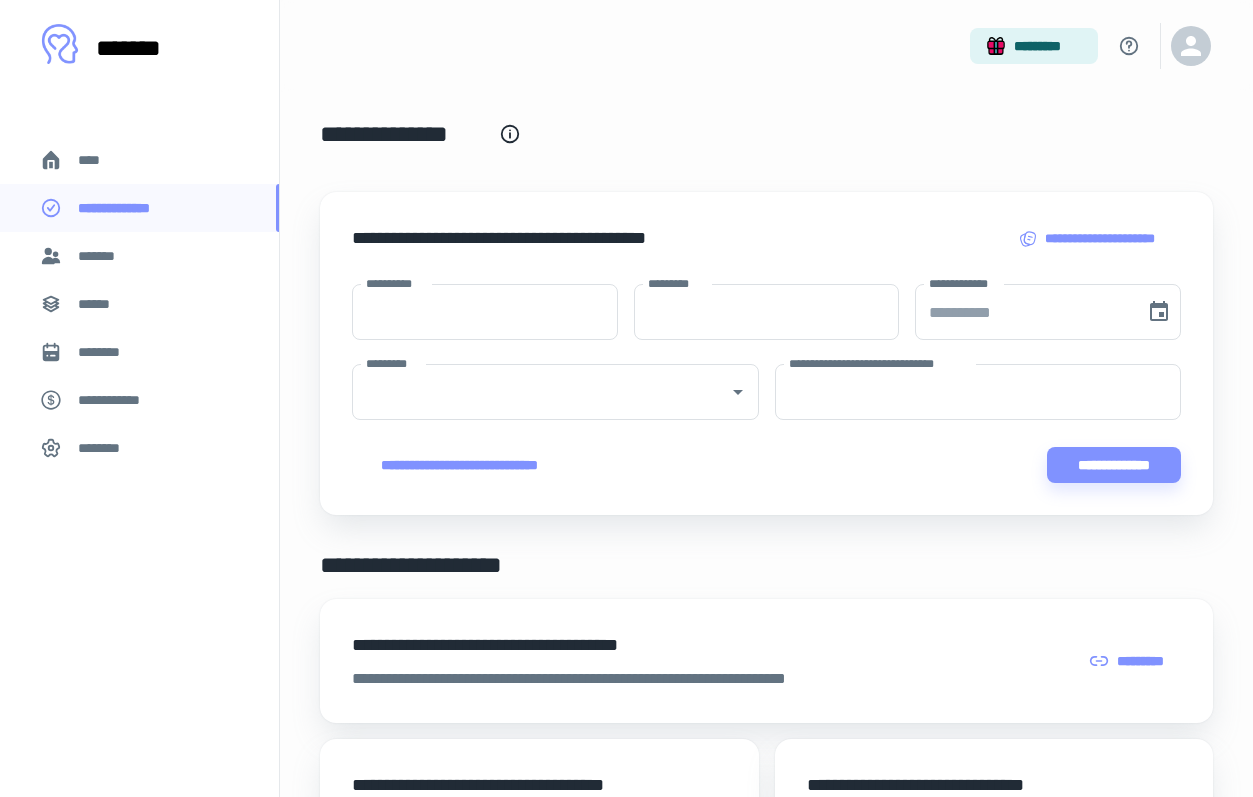 click on "*******" at bounding box center [100, 256] 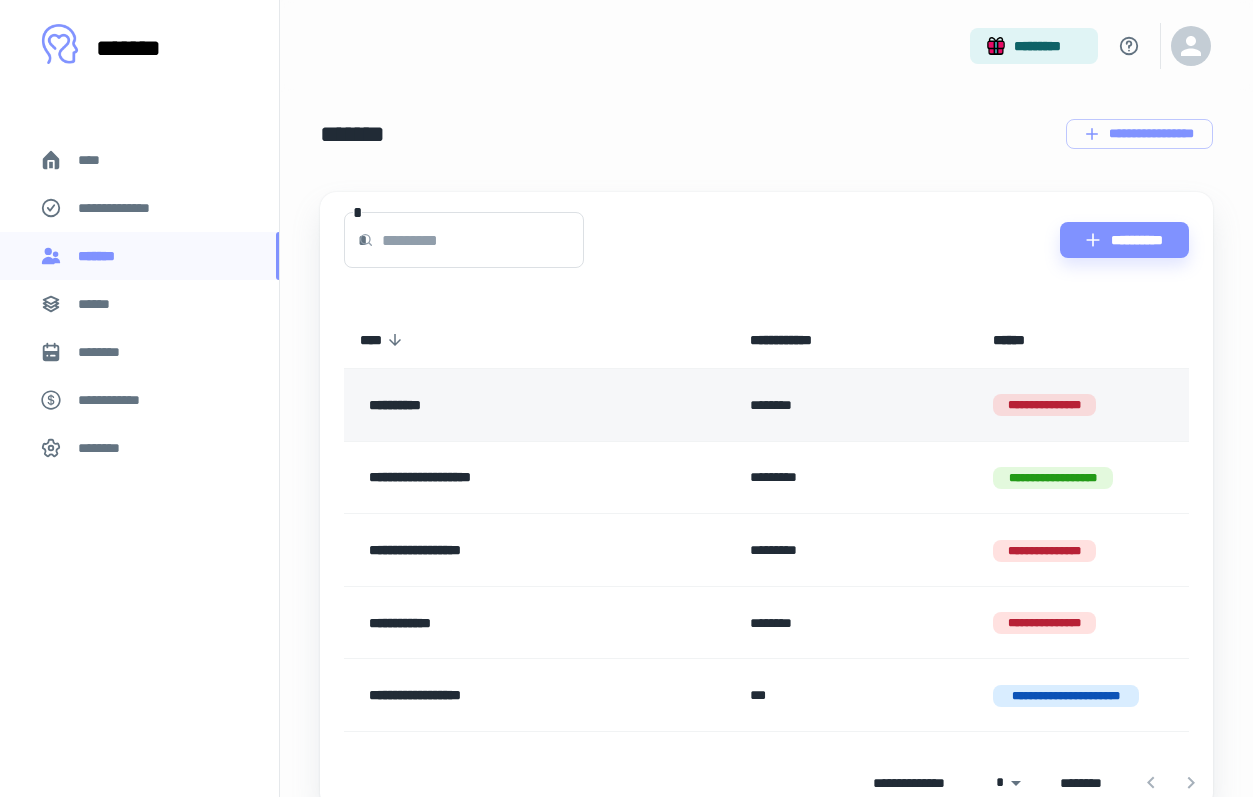 click on "**********" at bounding box center (1083, 405) 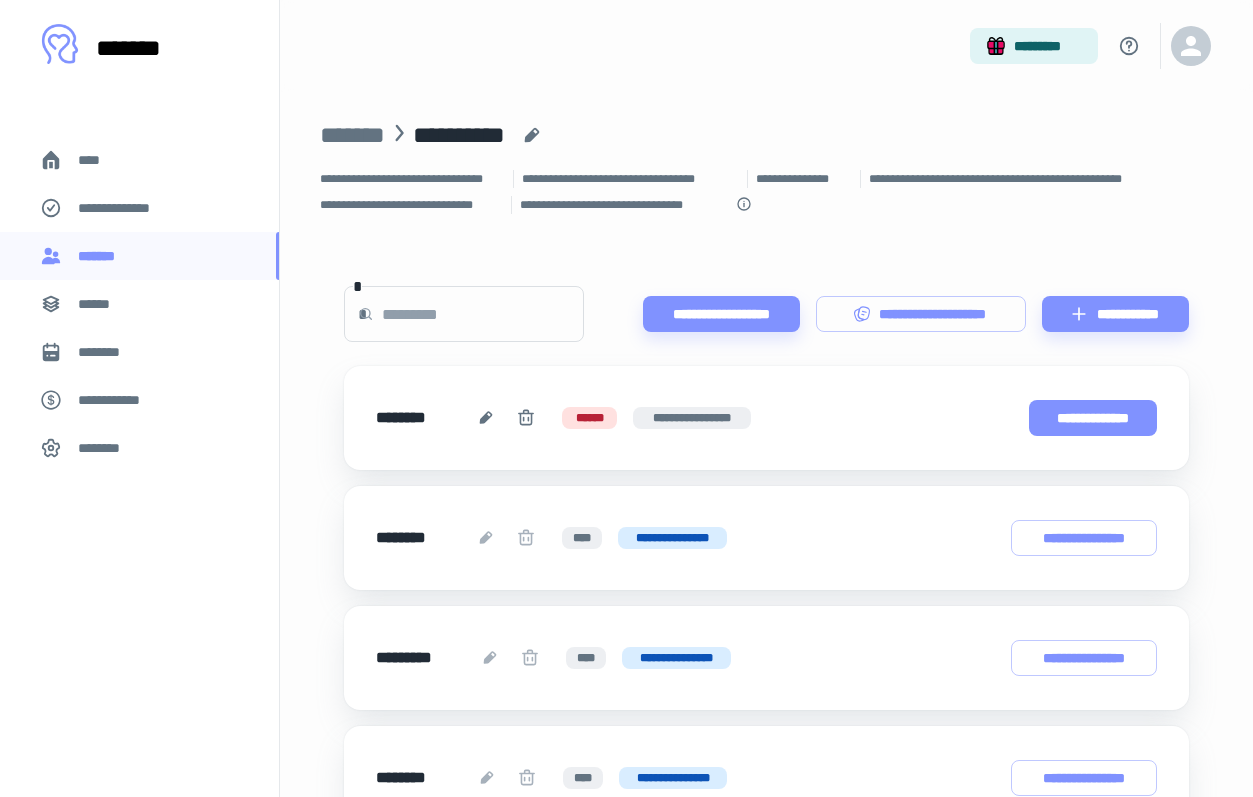 click on "**********" at bounding box center [1093, 418] 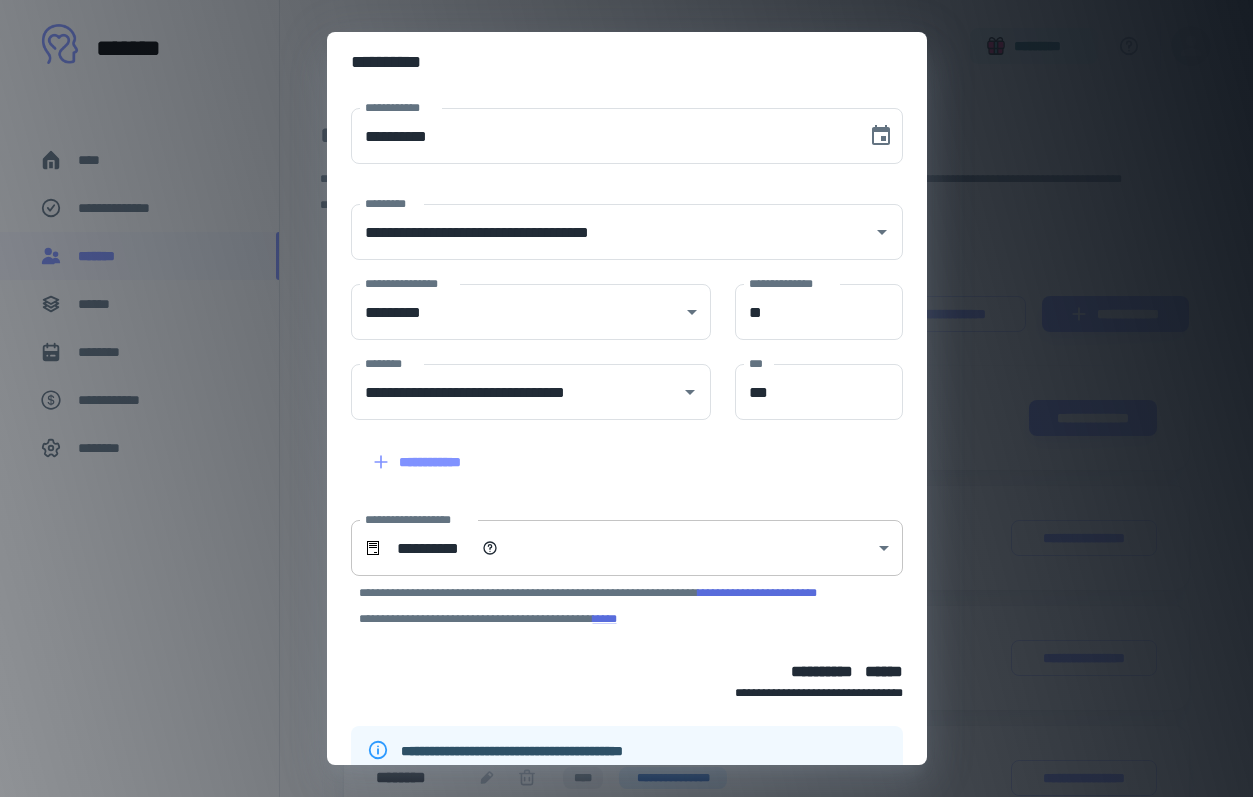 scroll, scrollTop: 113, scrollLeft: 0, axis: vertical 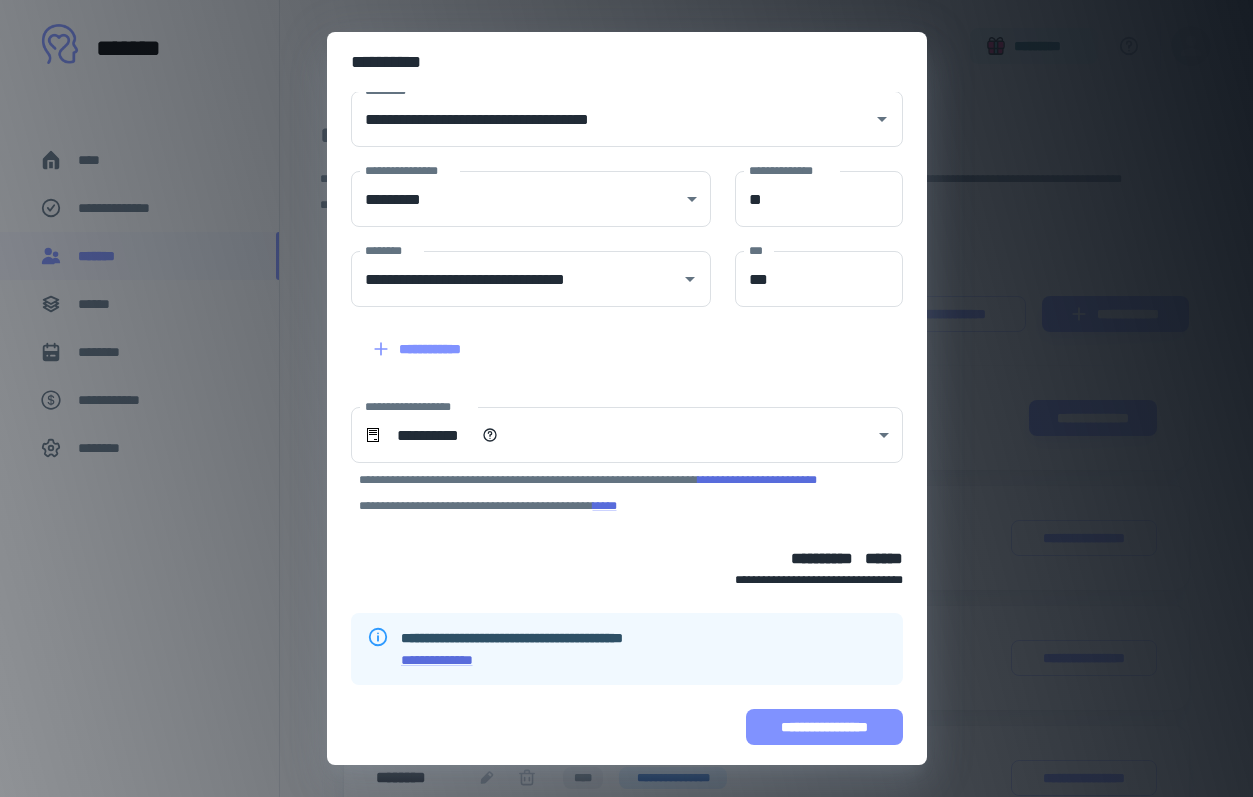 click on "**********" at bounding box center (824, 727) 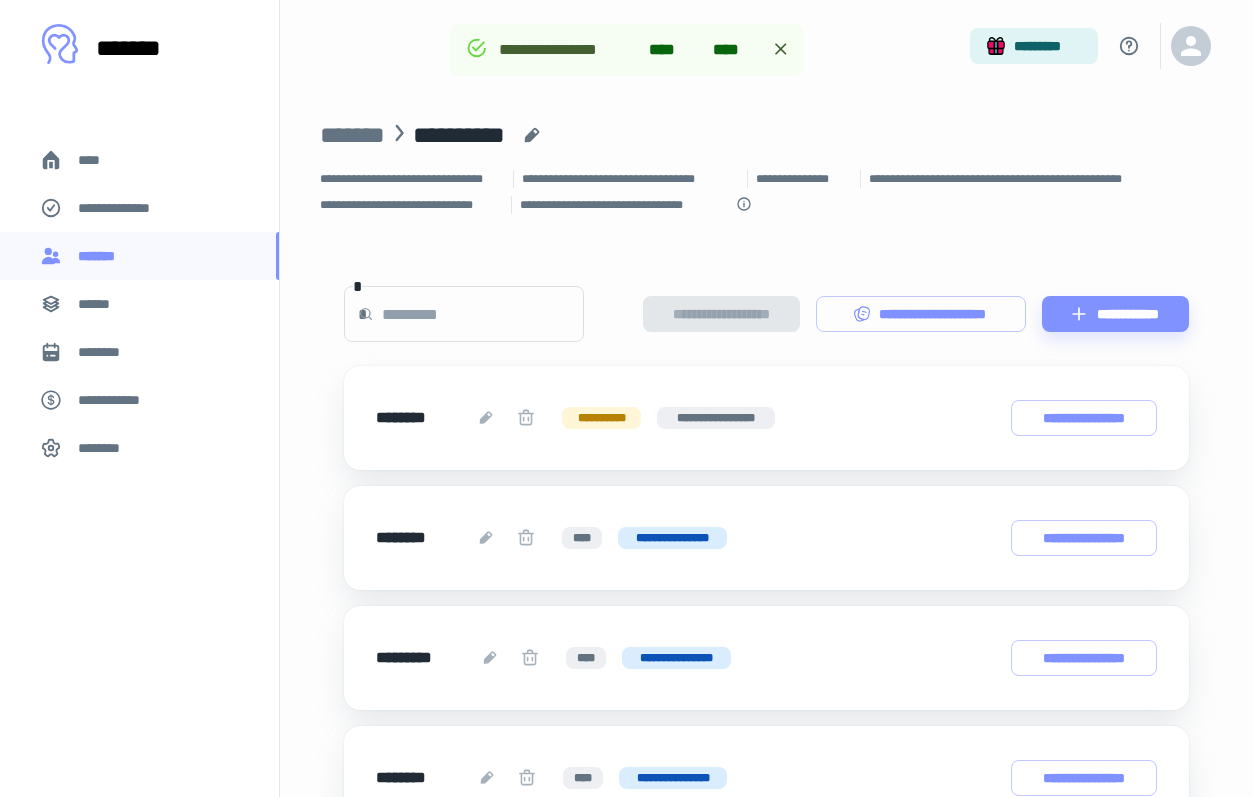 scroll, scrollTop: 239, scrollLeft: 0, axis: vertical 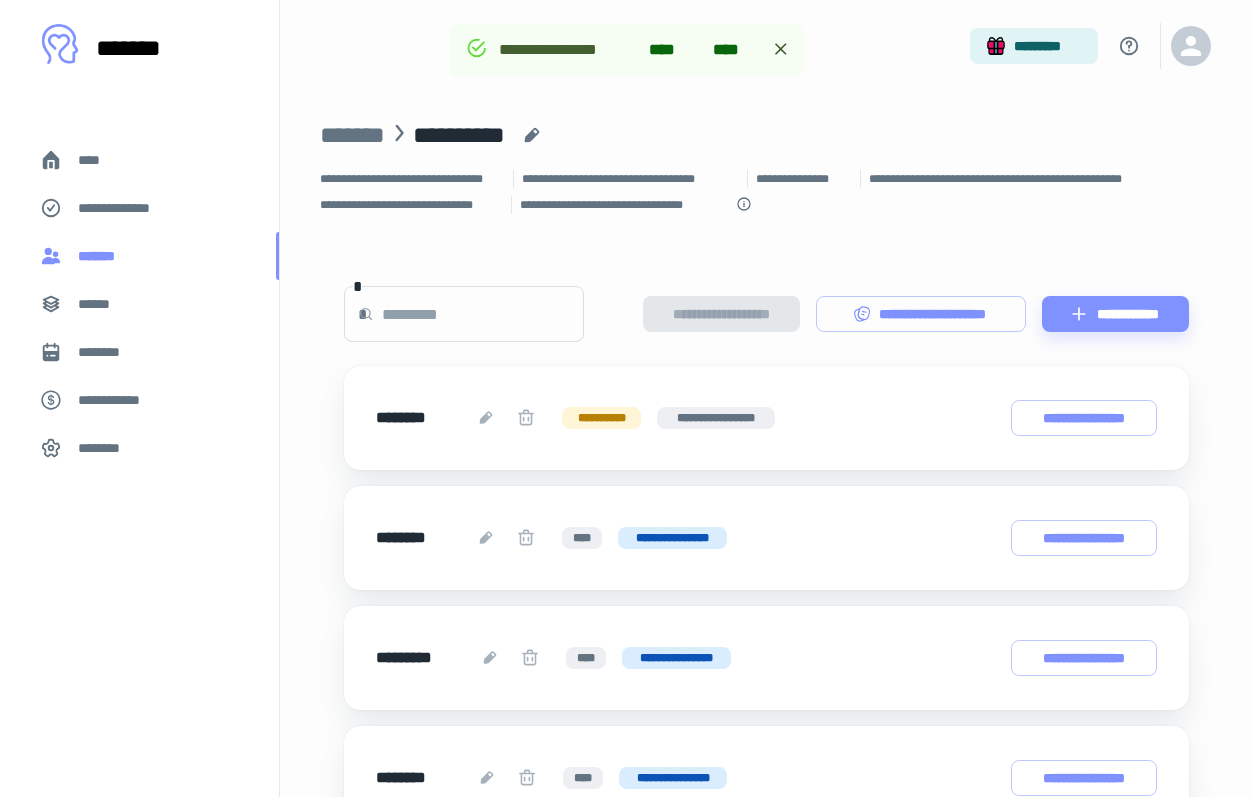 click on "*******" at bounding box center (139, 256) 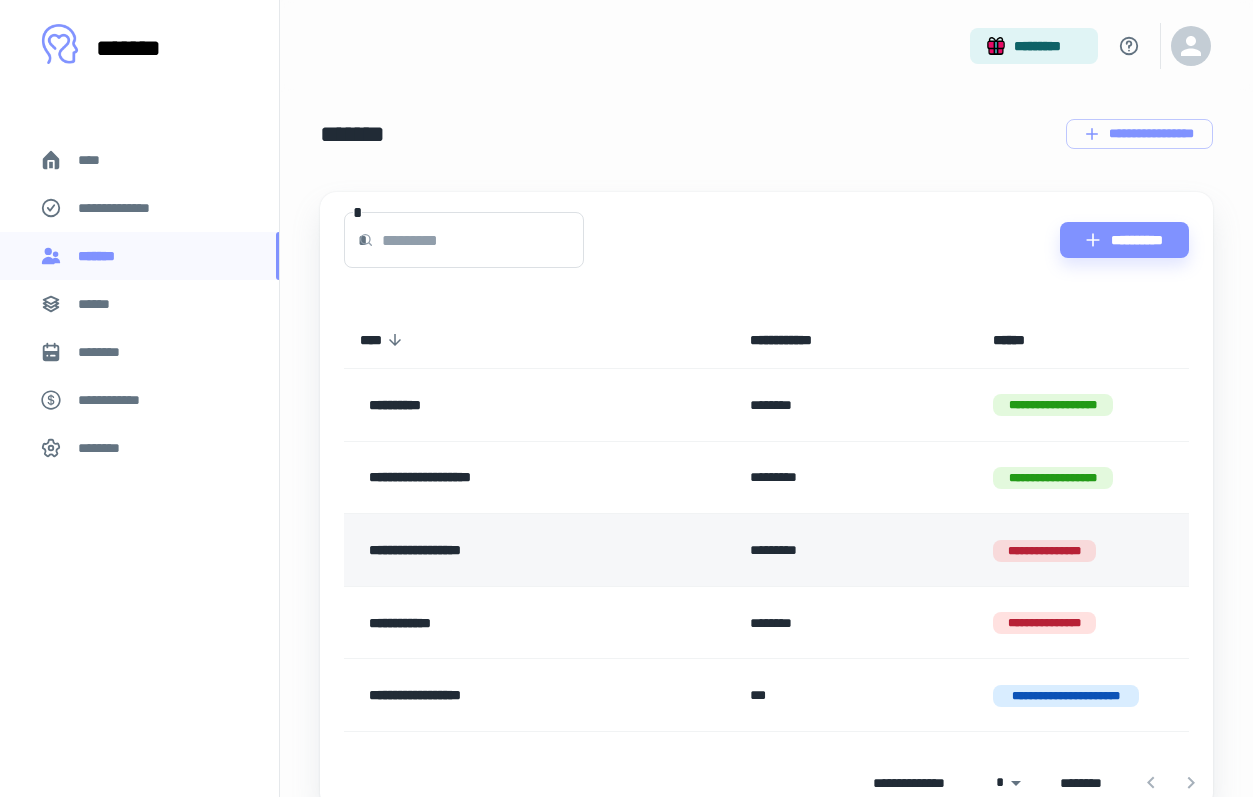 click on "**********" at bounding box center (1083, 550) 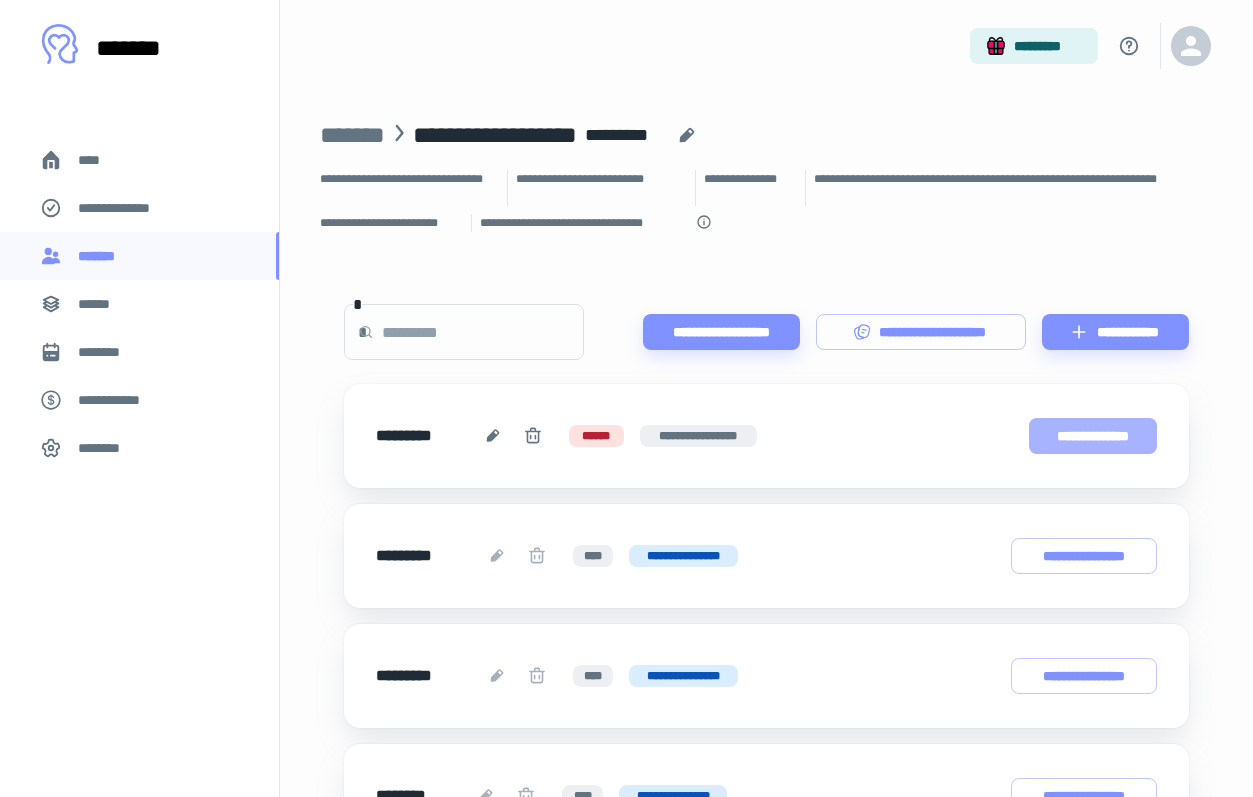 click on "**********" at bounding box center (1093, 436) 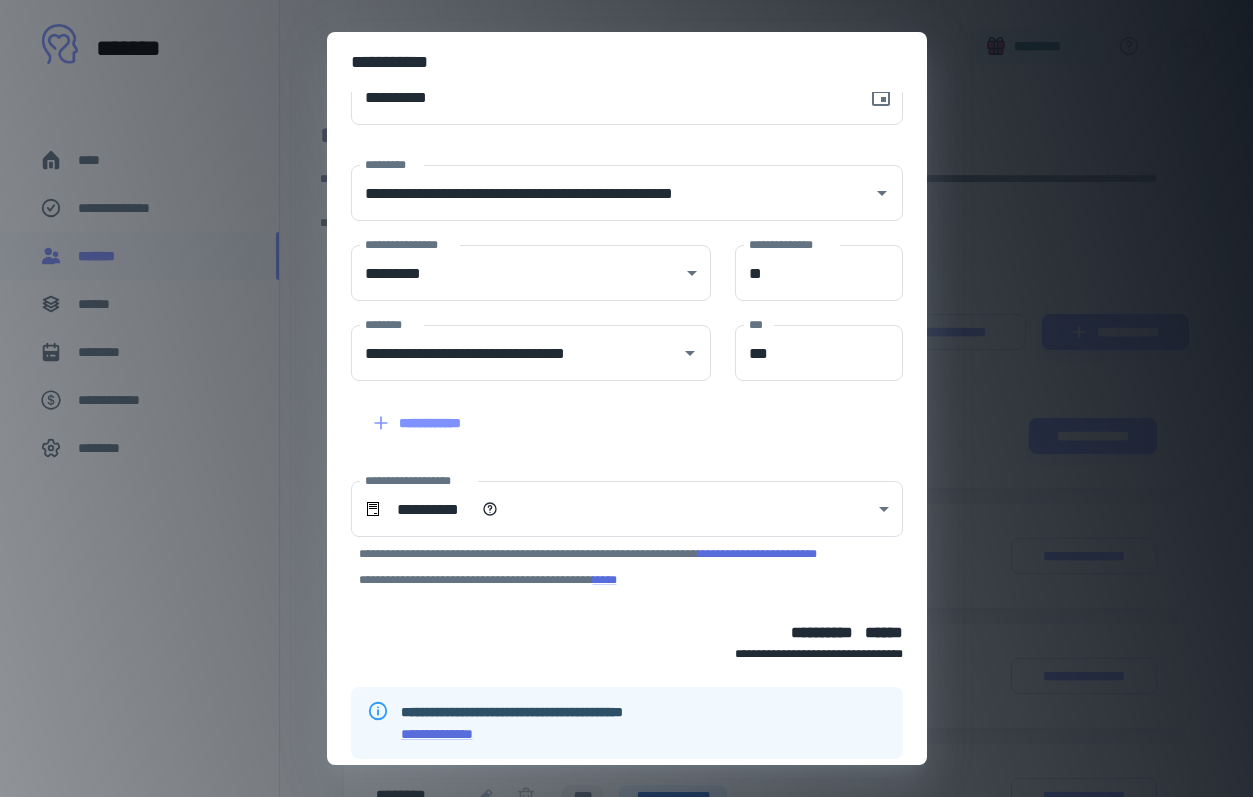 scroll, scrollTop: 0, scrollLeft: 0, axis: both 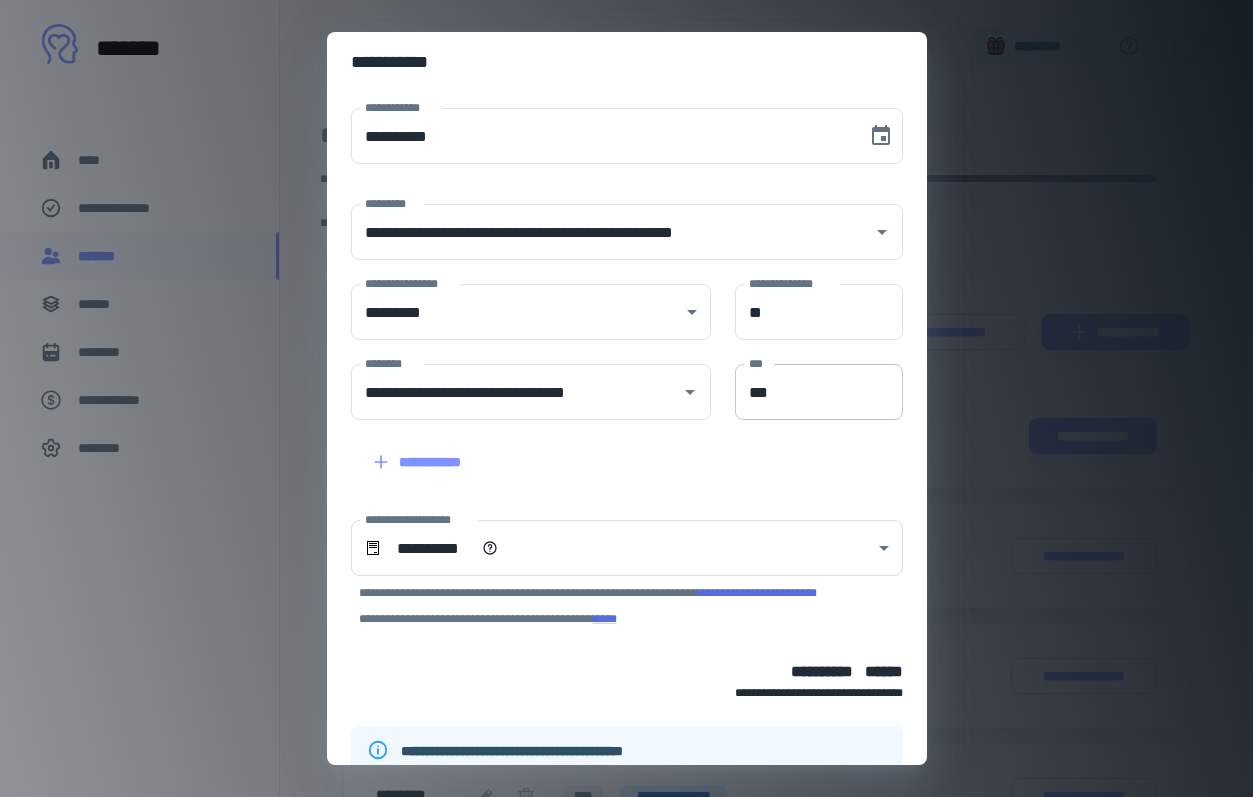 click on "***" at bounding box center [819, 392] 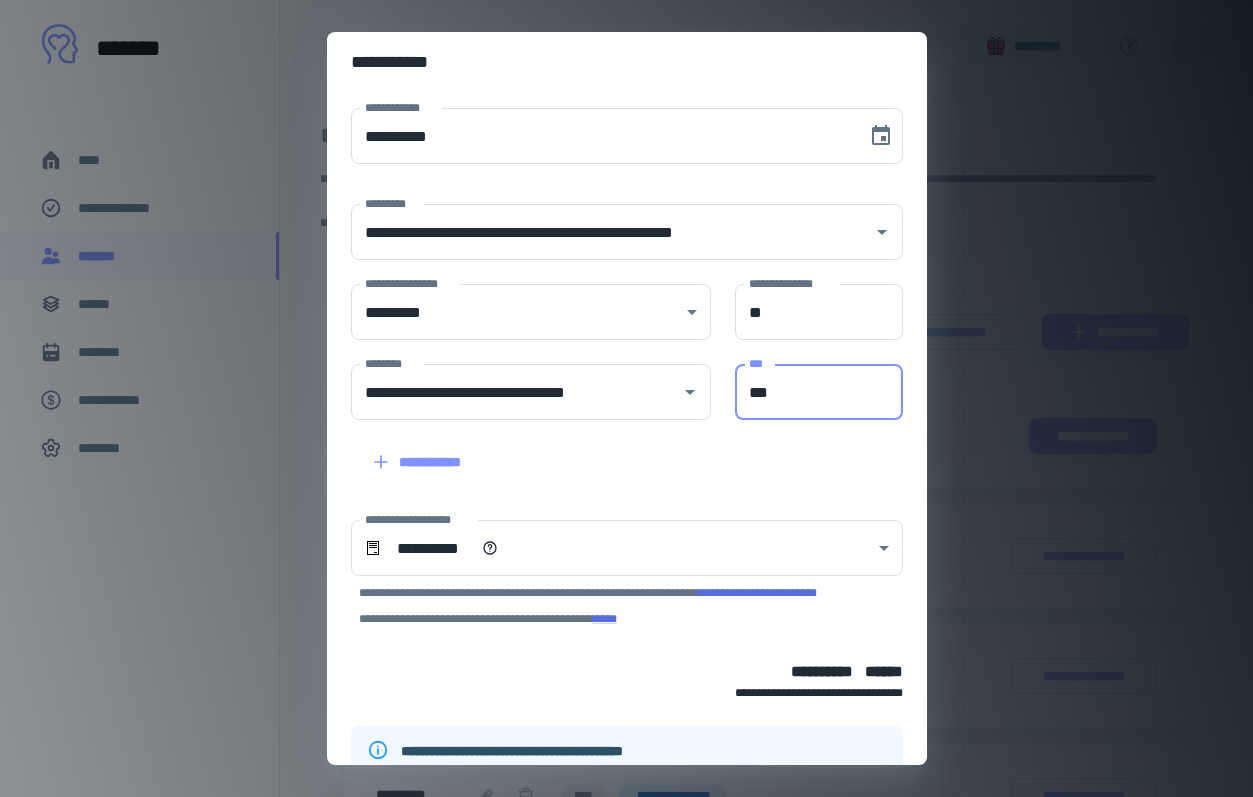 scroll, scrollTop: 113, scrollLeft: 0, axis: vertical 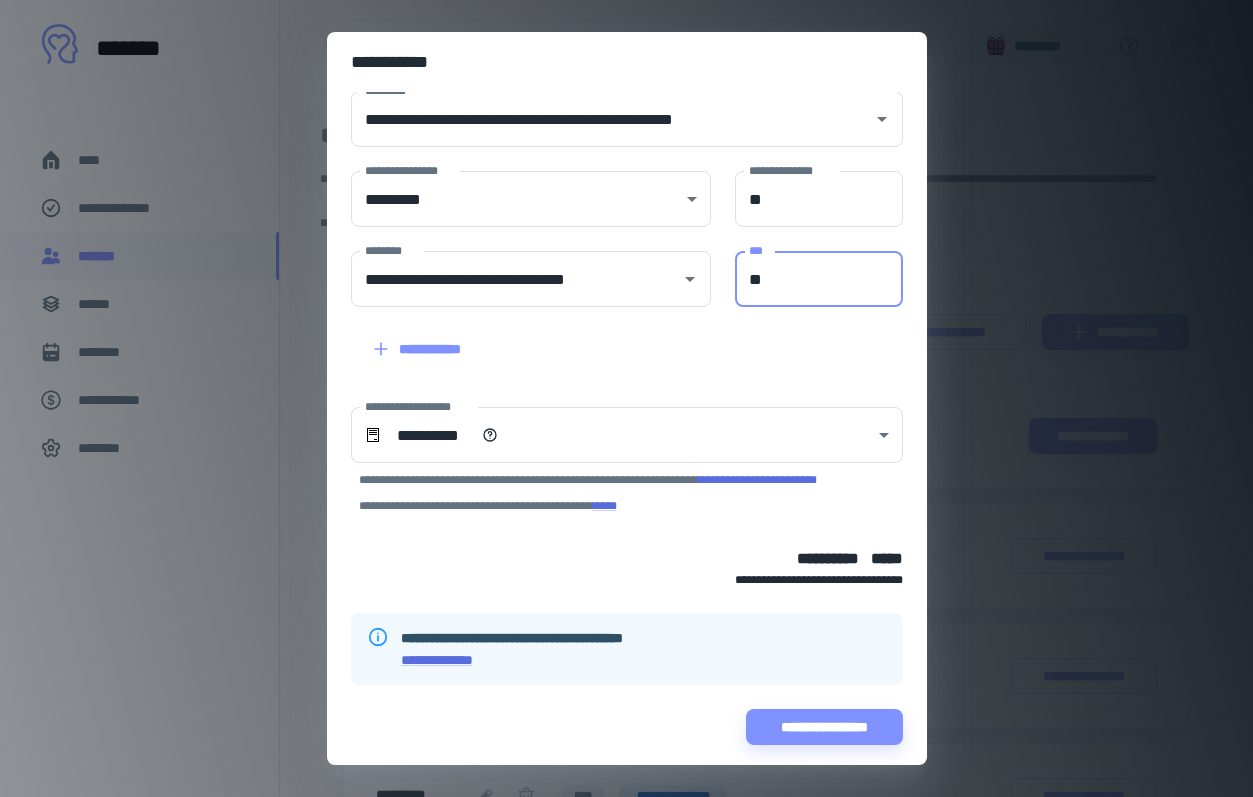 type on "***" 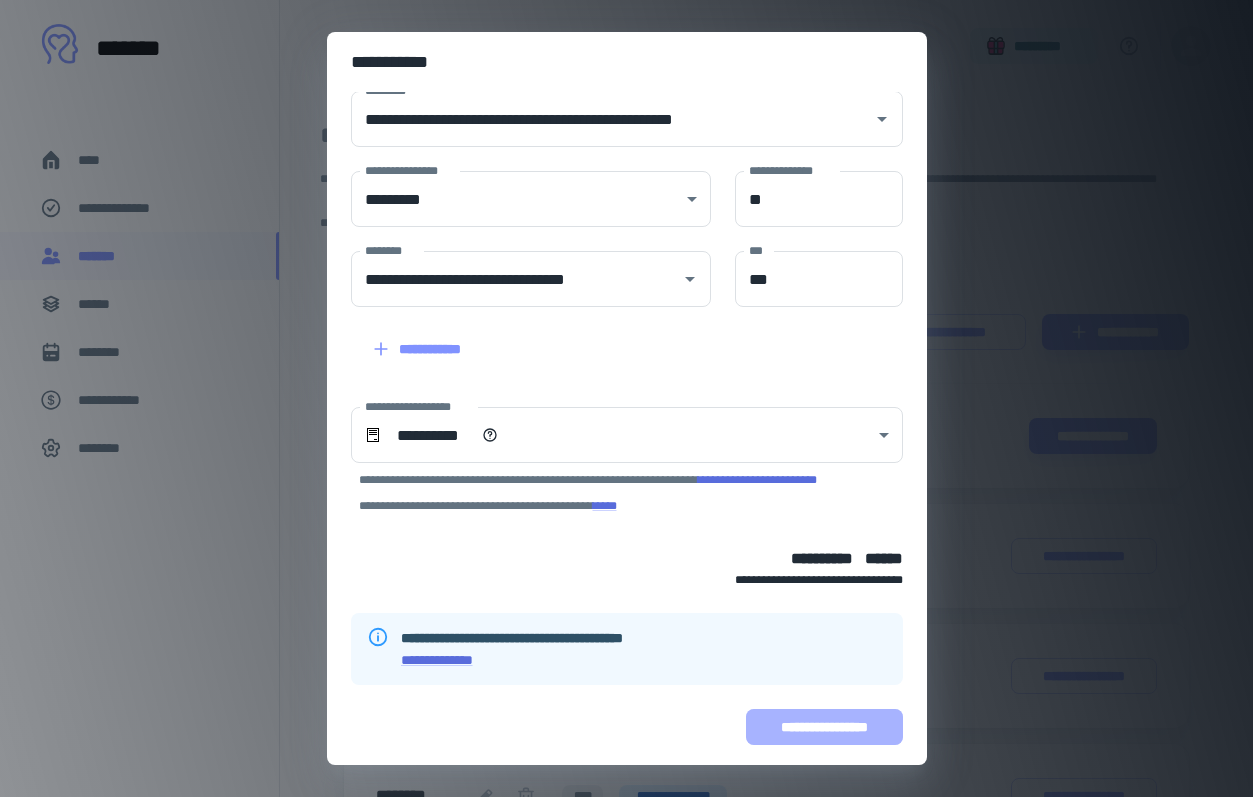 click on "**********" at bounding box center (824, 727) 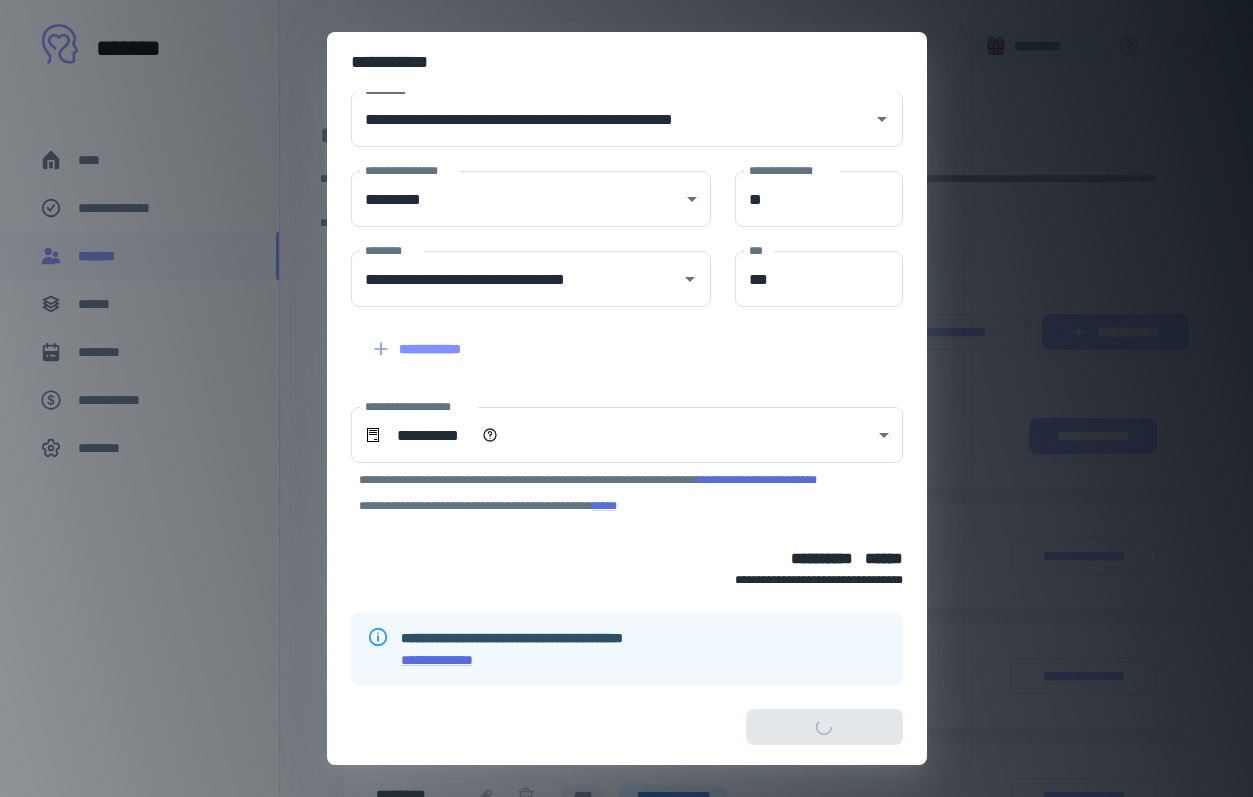 scroll, scrollTop: 239, scrollLeft: 0, axis: vertical 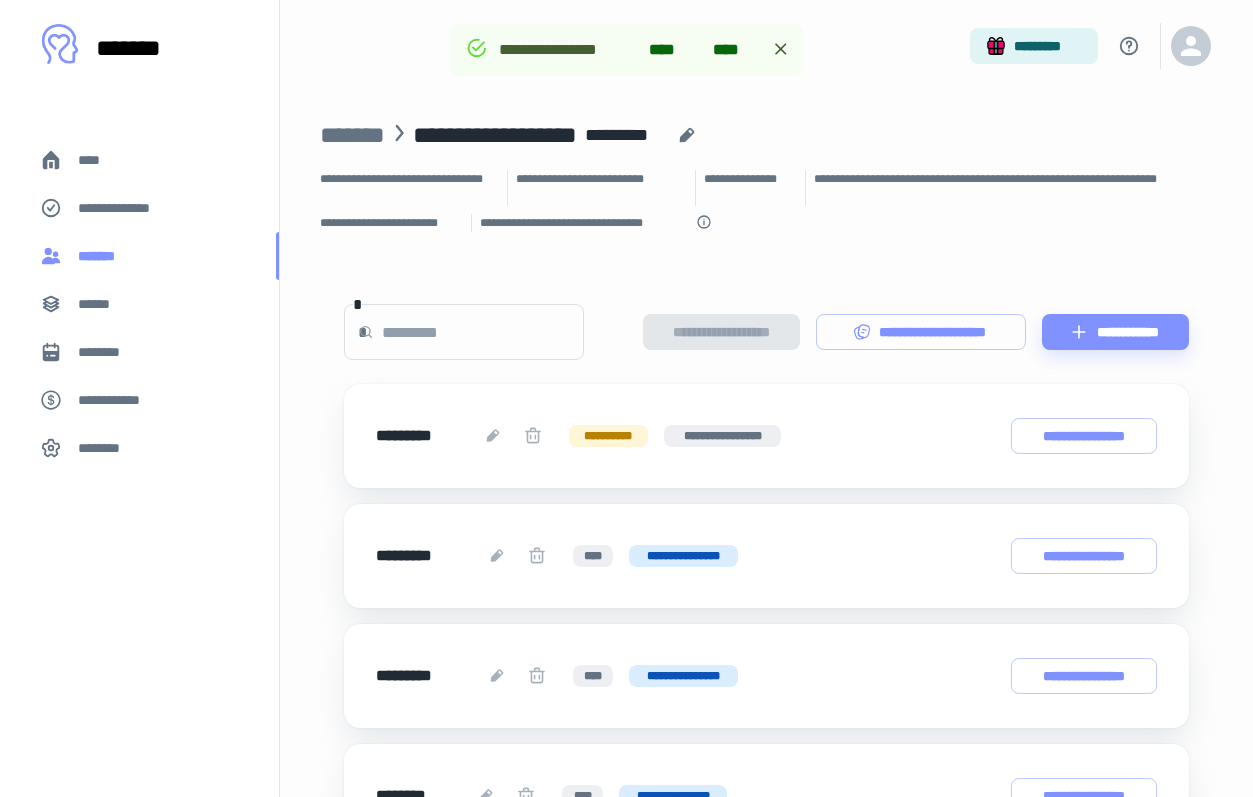 click on "*******" at bounding box center (139, 256) 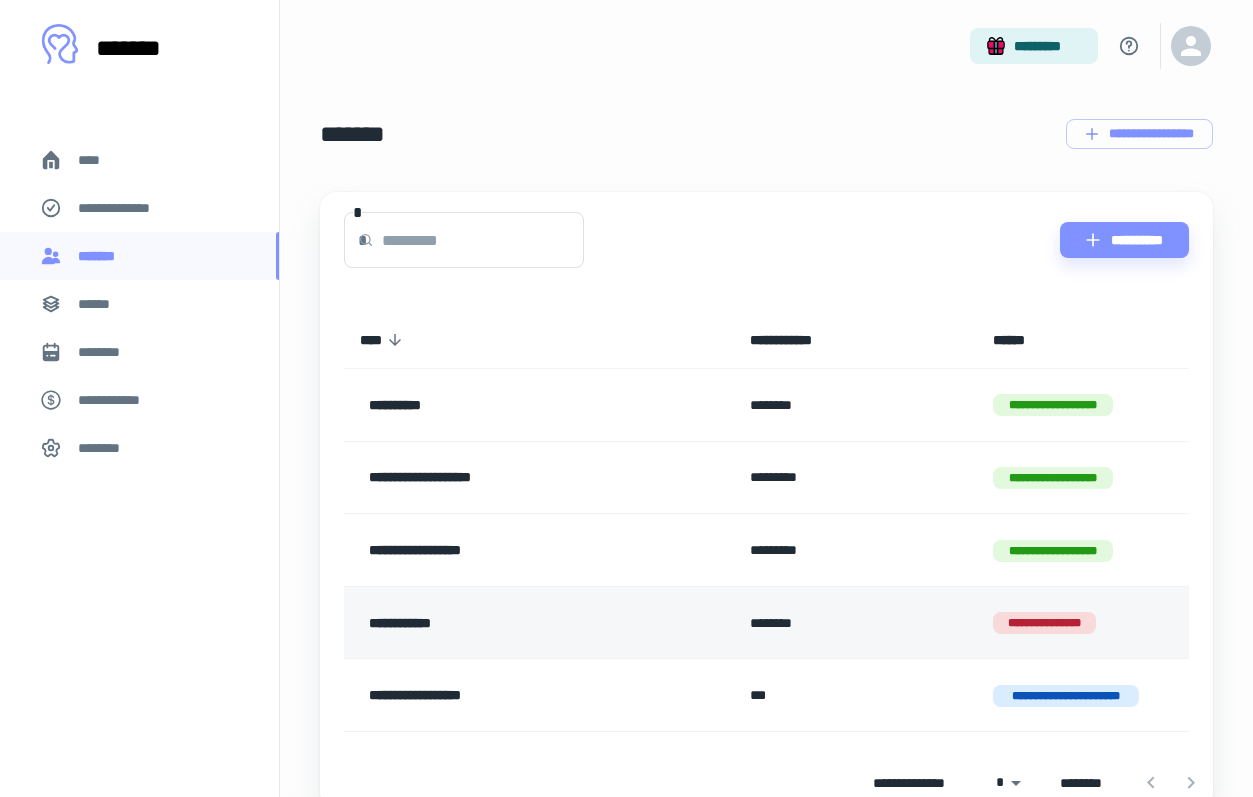 click on "**********" at bounding box center [507, 623] 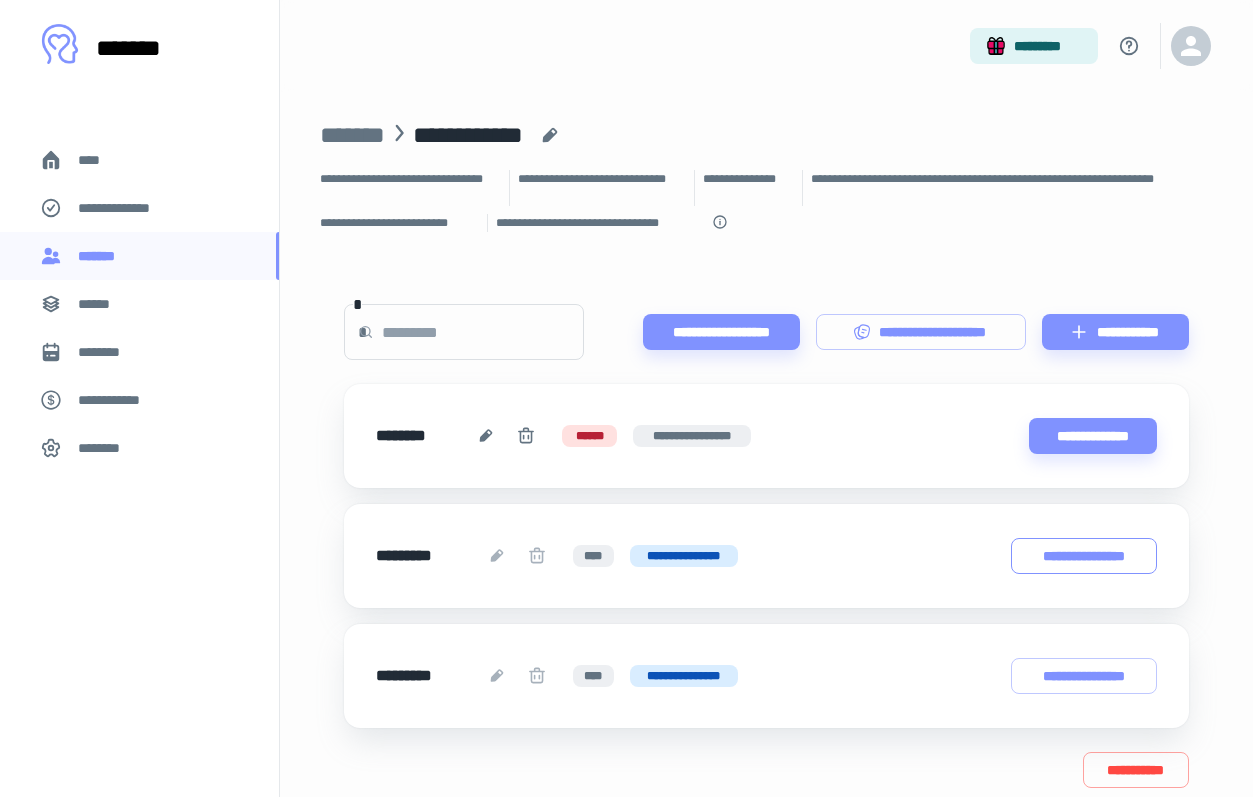 click on "**********" at bounding box center [1084, 556] 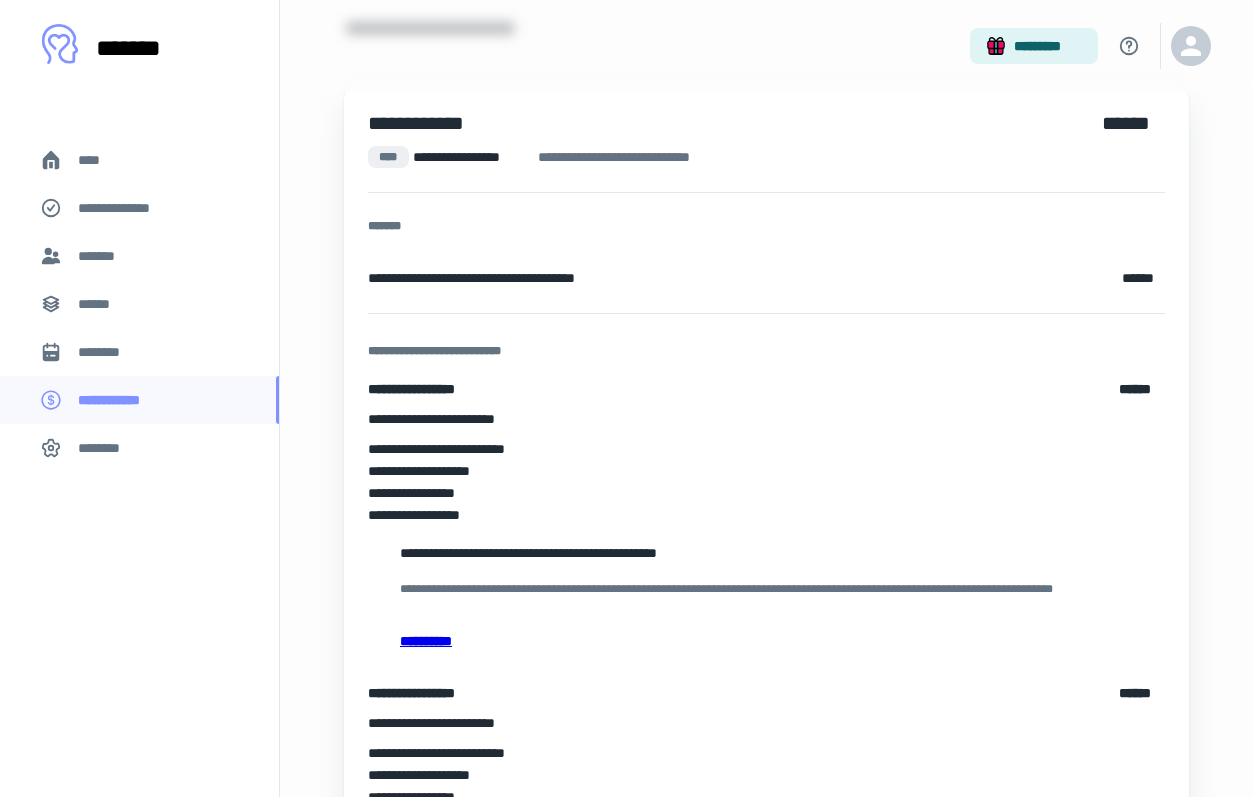 scroll, scrollTop: 0, scrollLeft: 0, axis: both 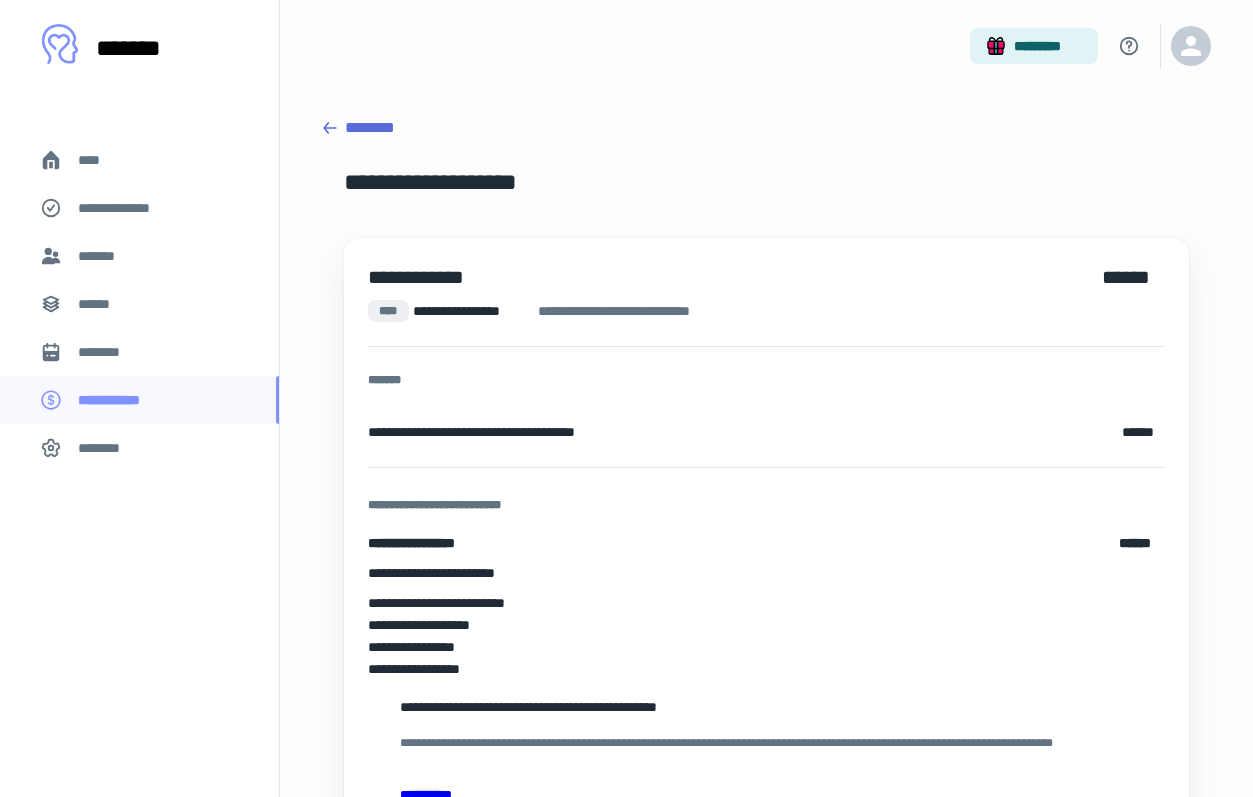 click 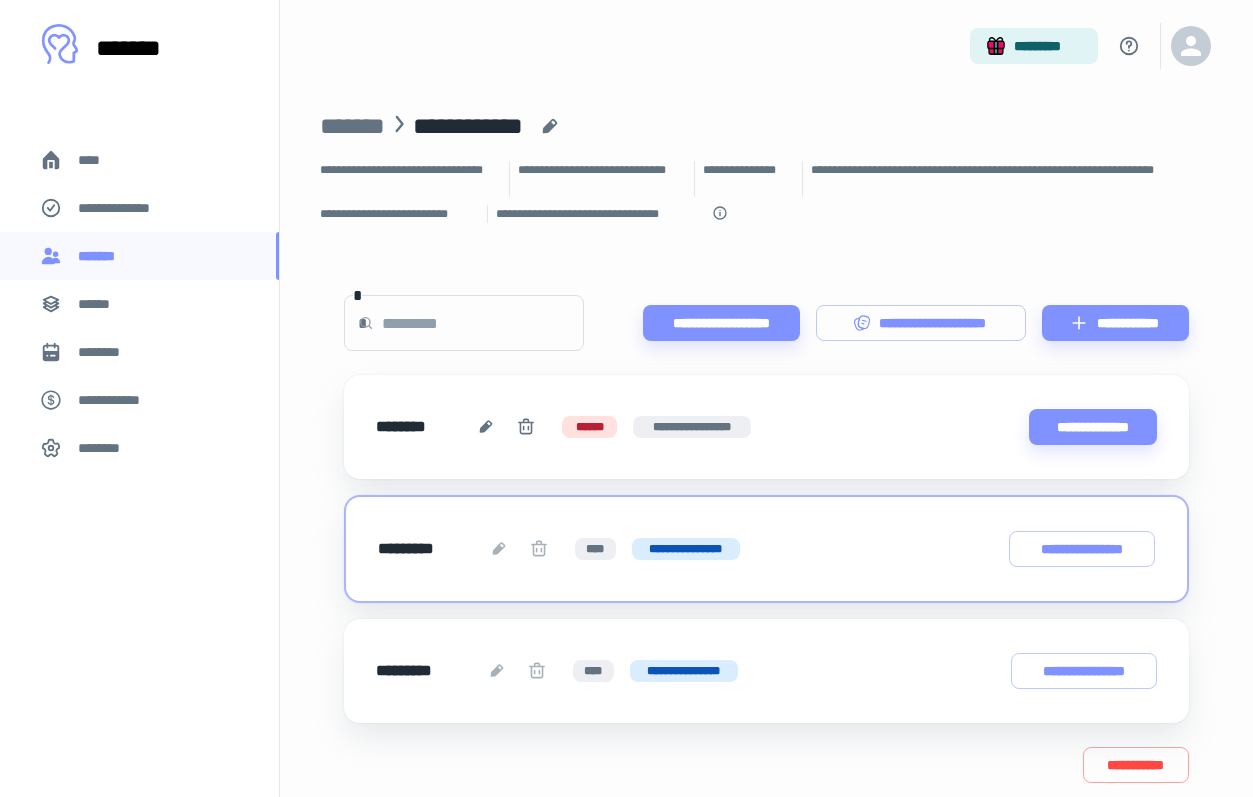 scroll, scrollTop: 61, scrollLeft: 0, axis: vertical 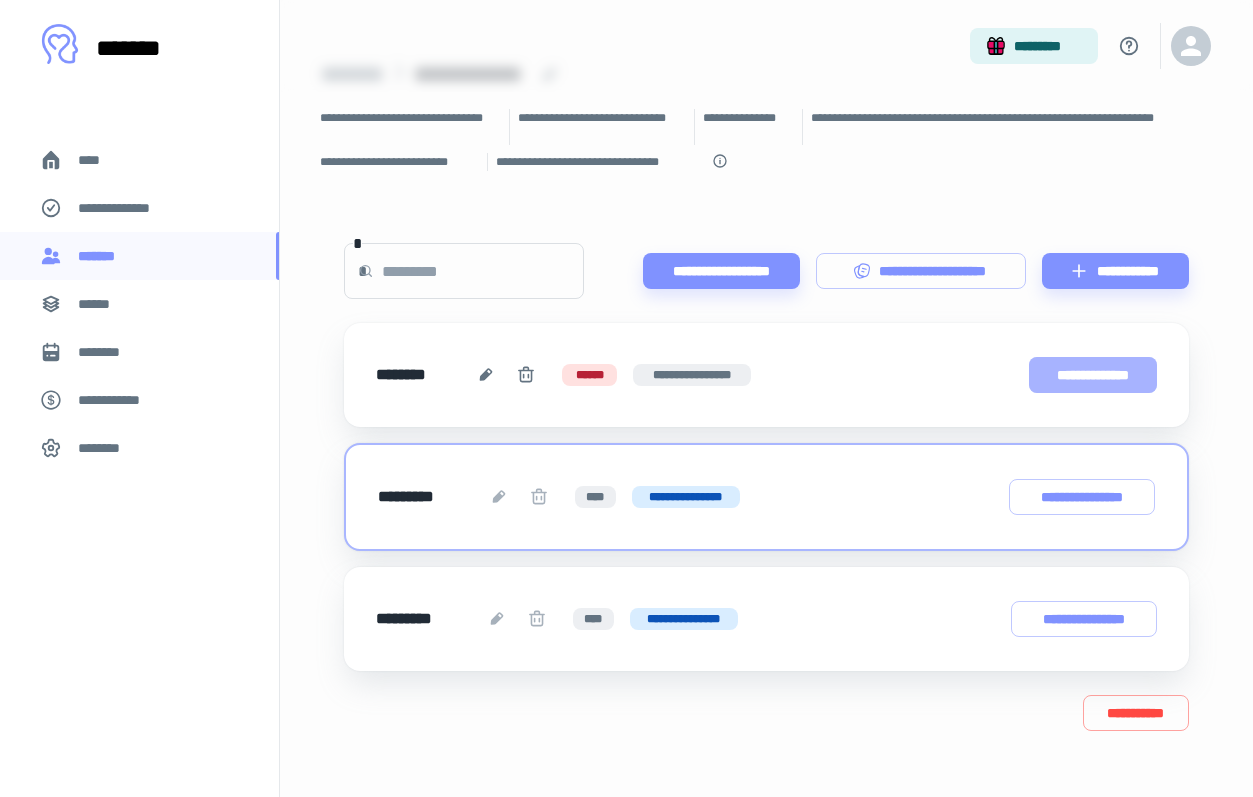 click on "**********" at bounding box center [1093, 375] 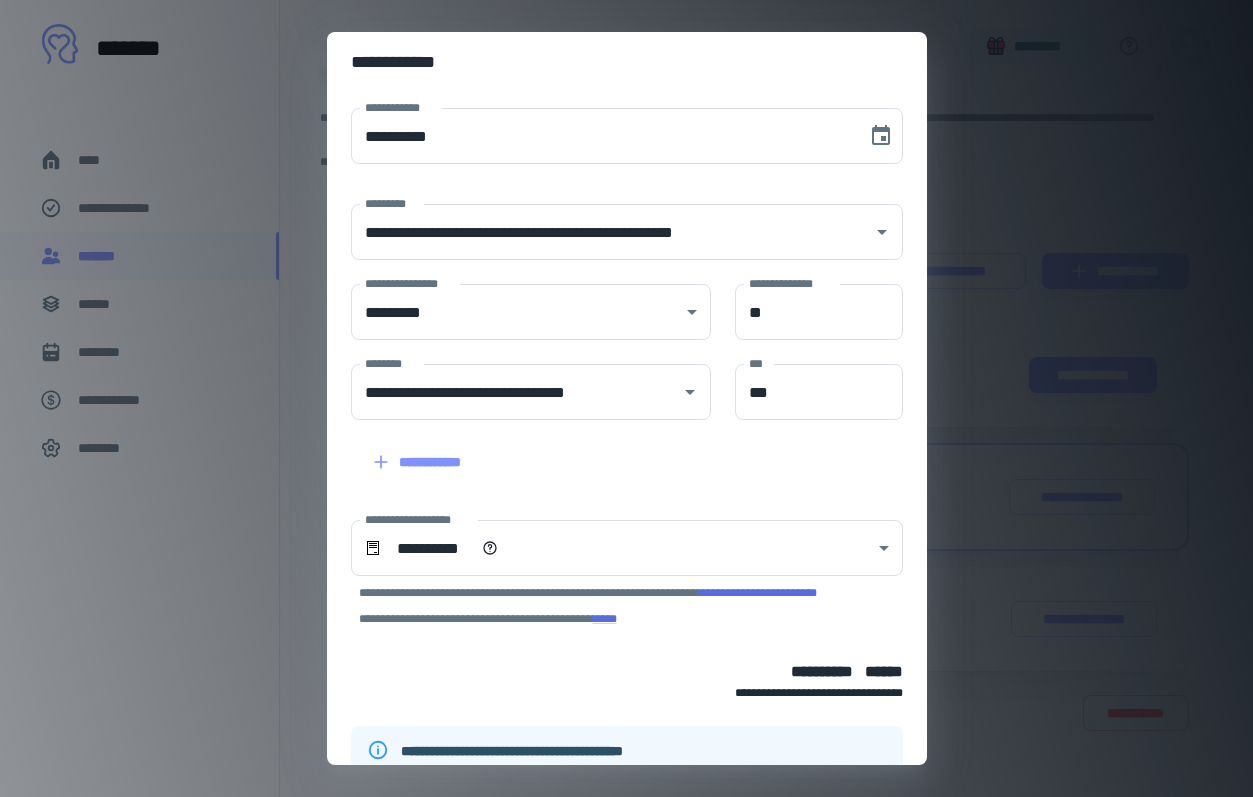 scroll, scrollTop: 113, scrollLeft: 0, axis: vertical 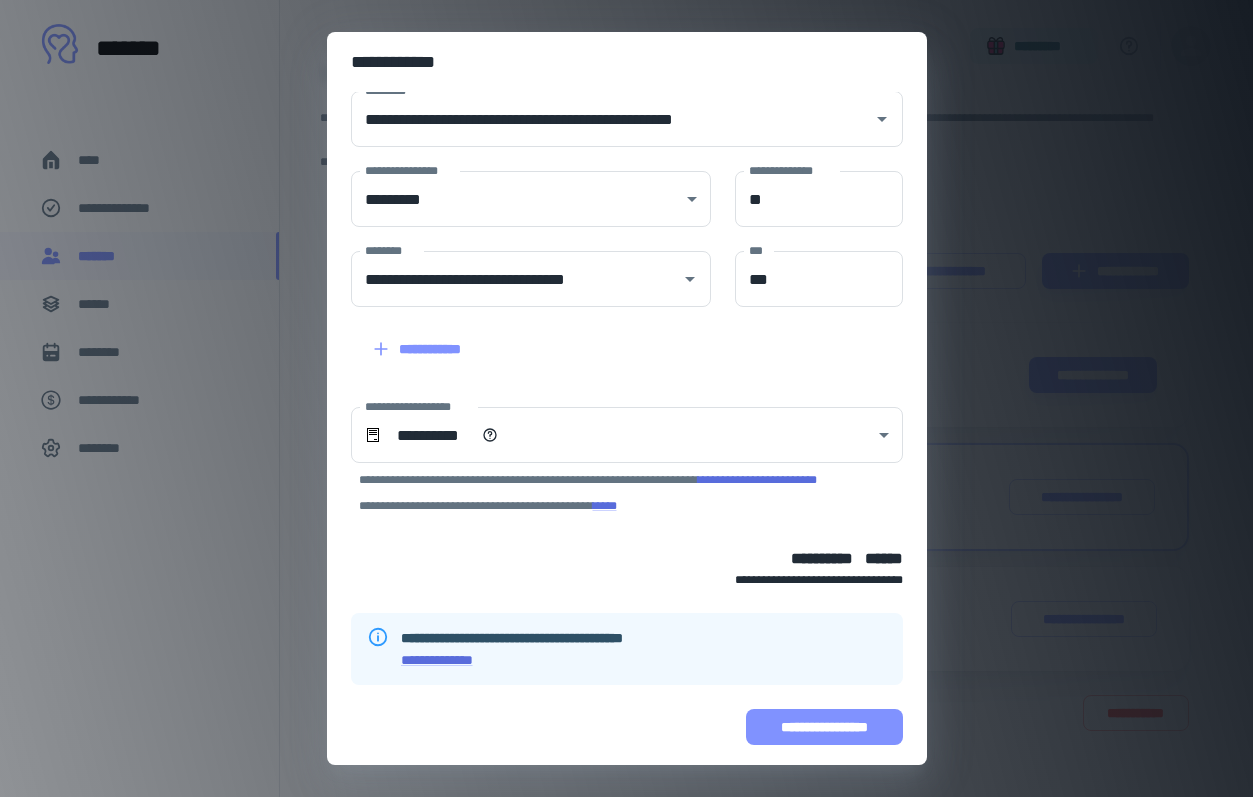 click on "**********" at bounding box center [824, 727] 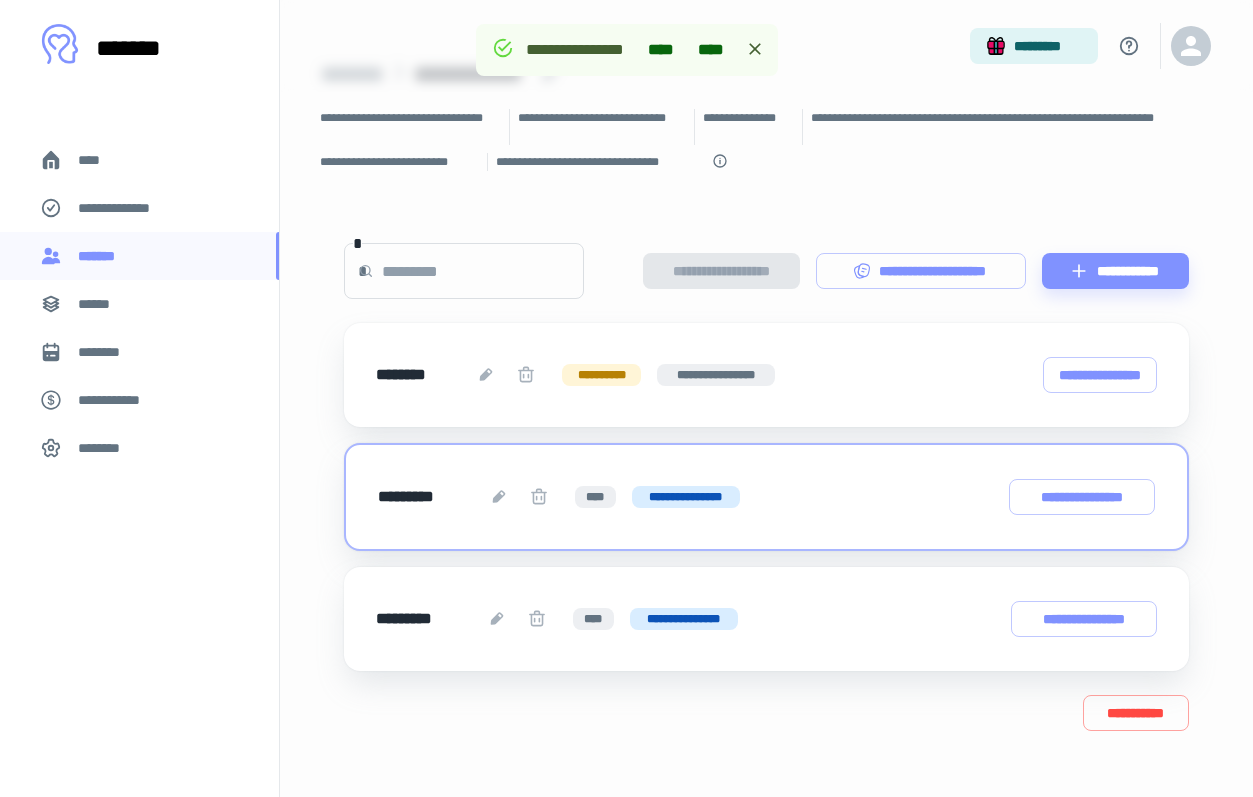 scroll, scrollTop: 239, scrollLeft: 0, axis: vertical 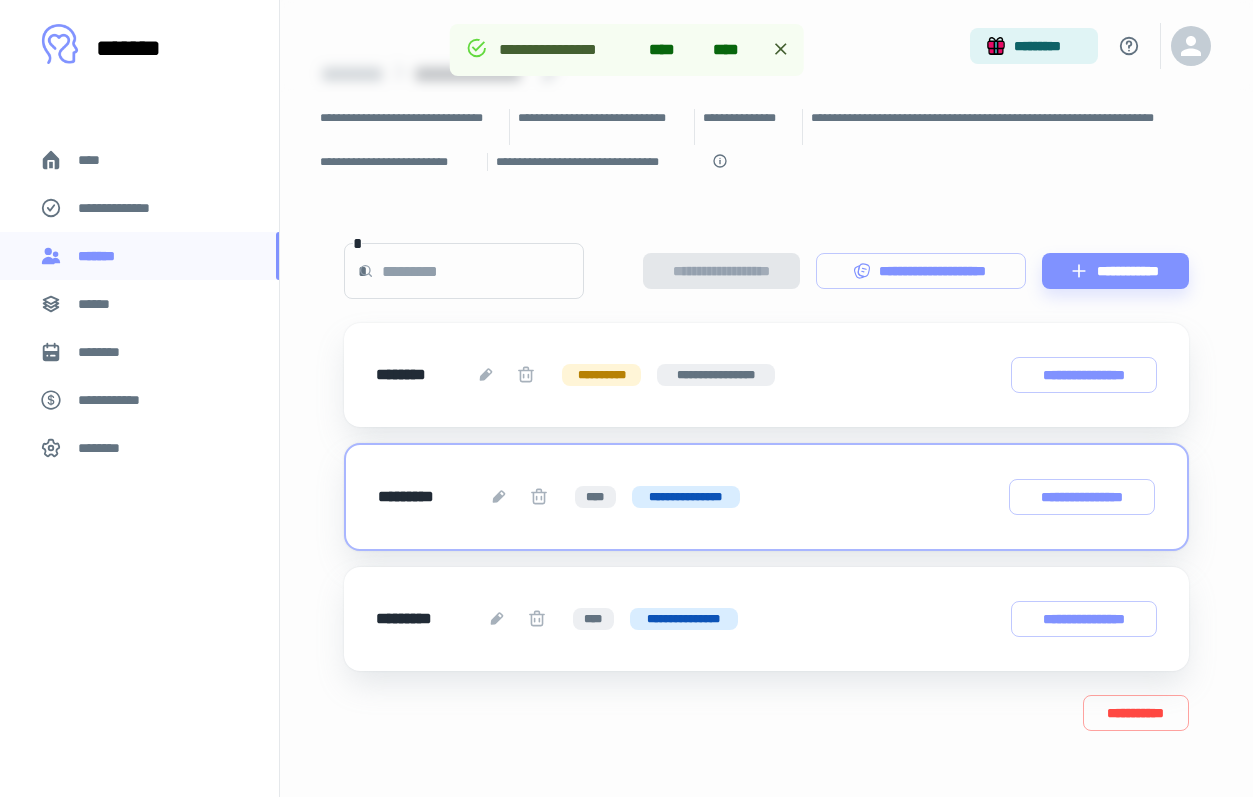 click on "****" at bounding box center (139, 160) 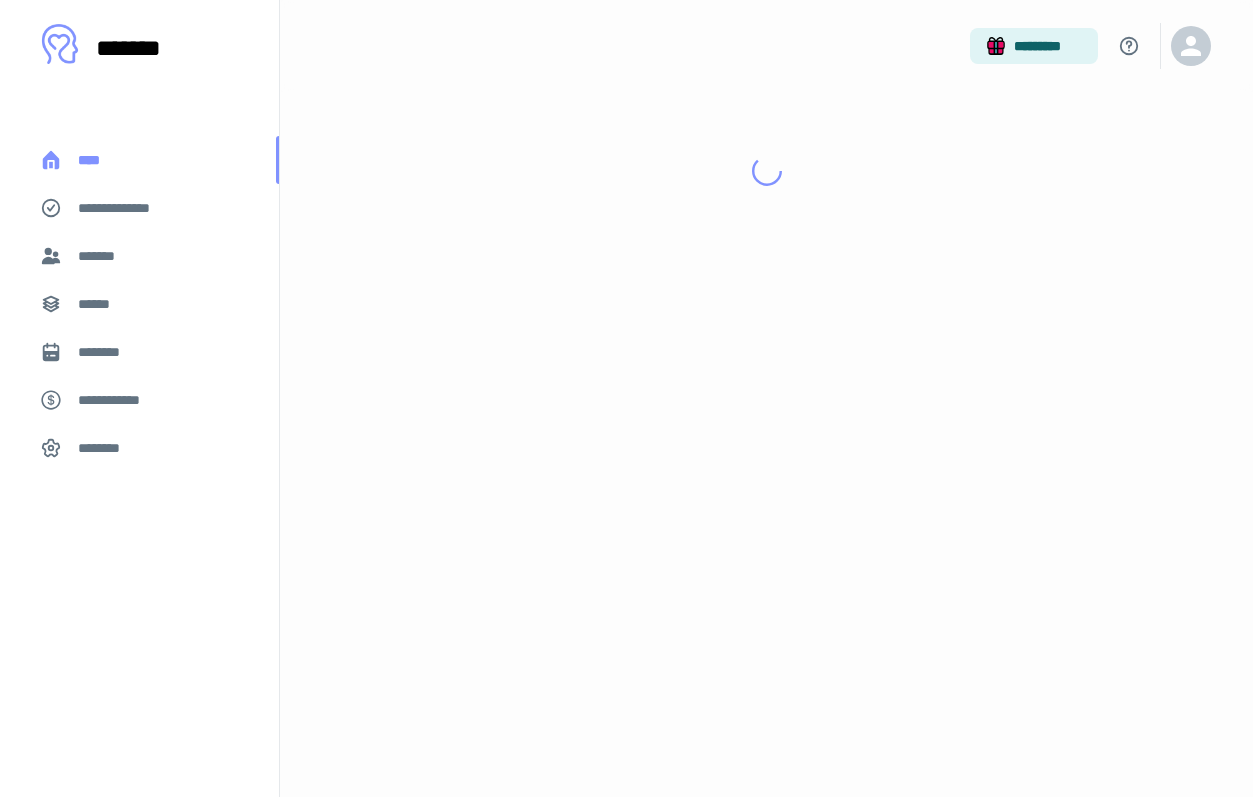scroll, scrollTop: 0, scrollLeft: 0, axis: both 